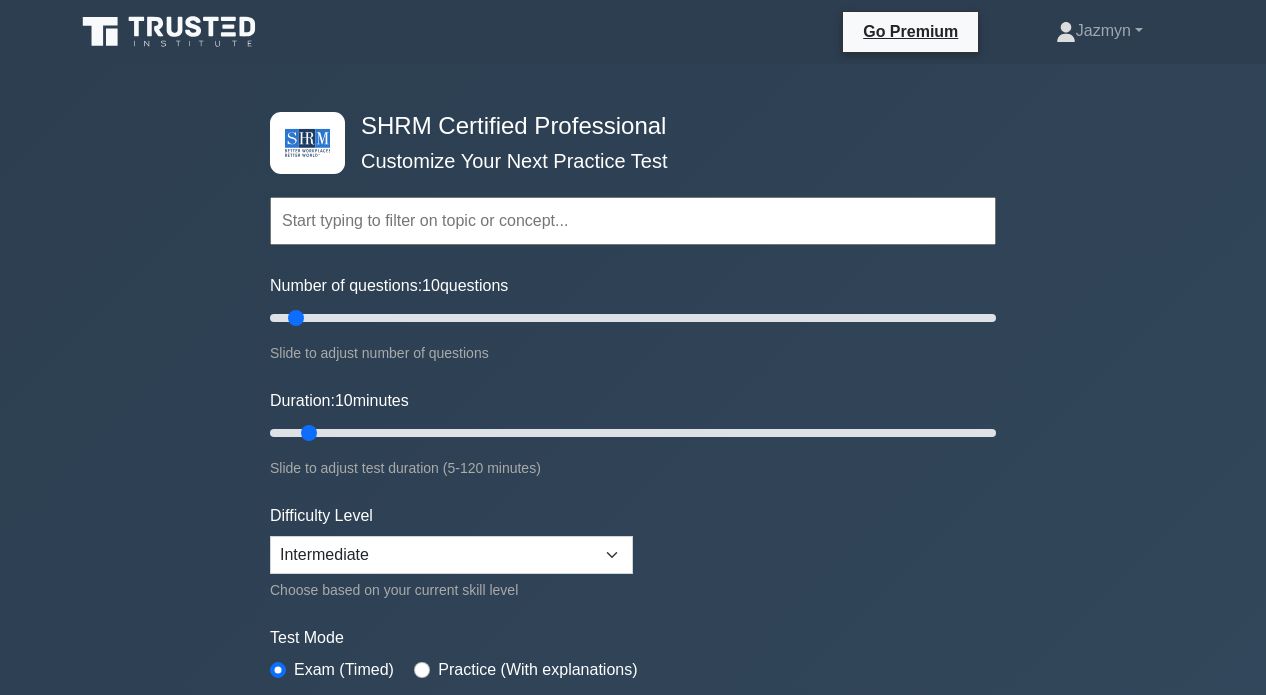 scroll, scrollTop: 0, scrollLeft: 0, axis: both 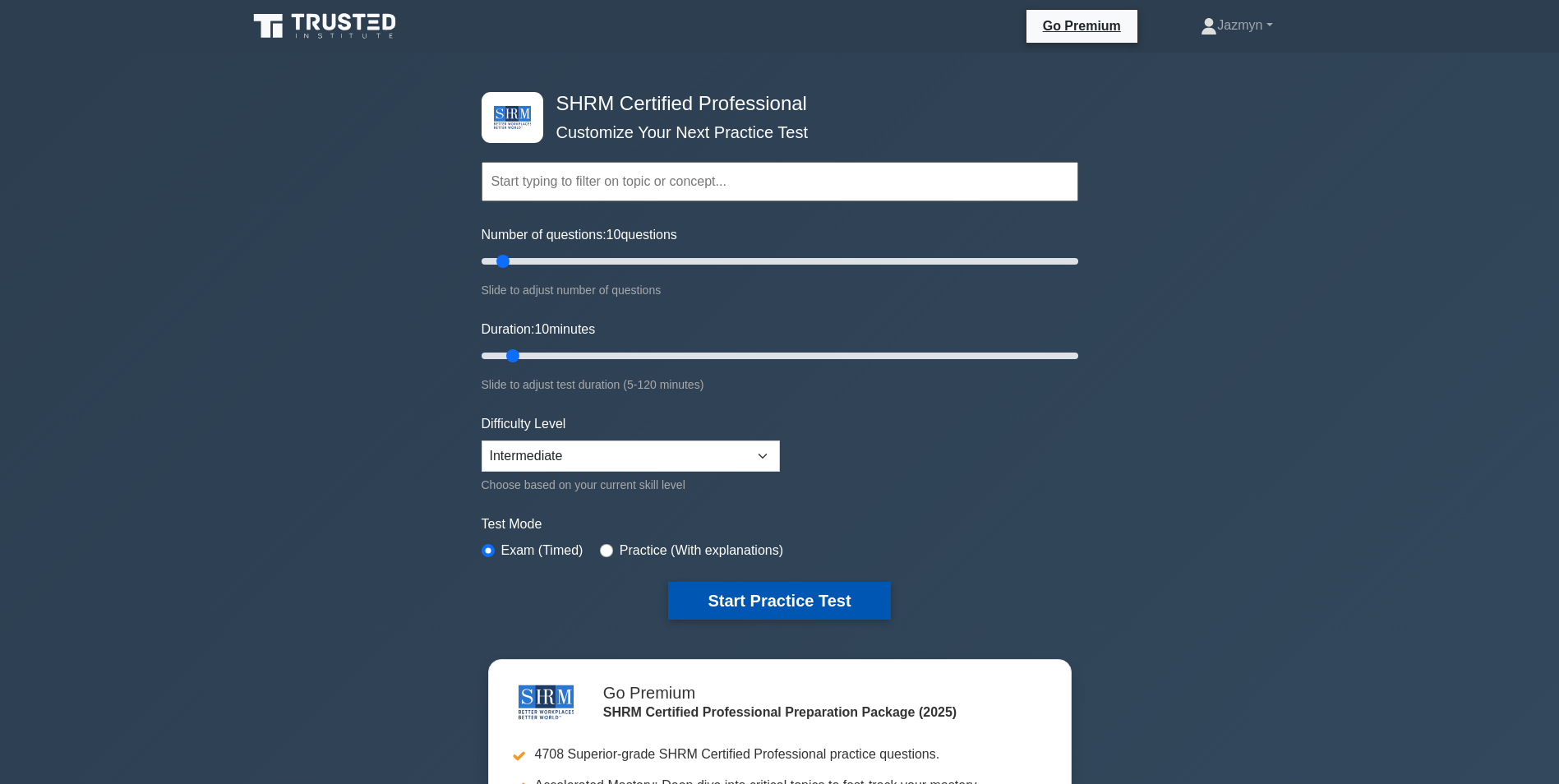 click on "Start Practice Test" at bounding box center [779, 601] 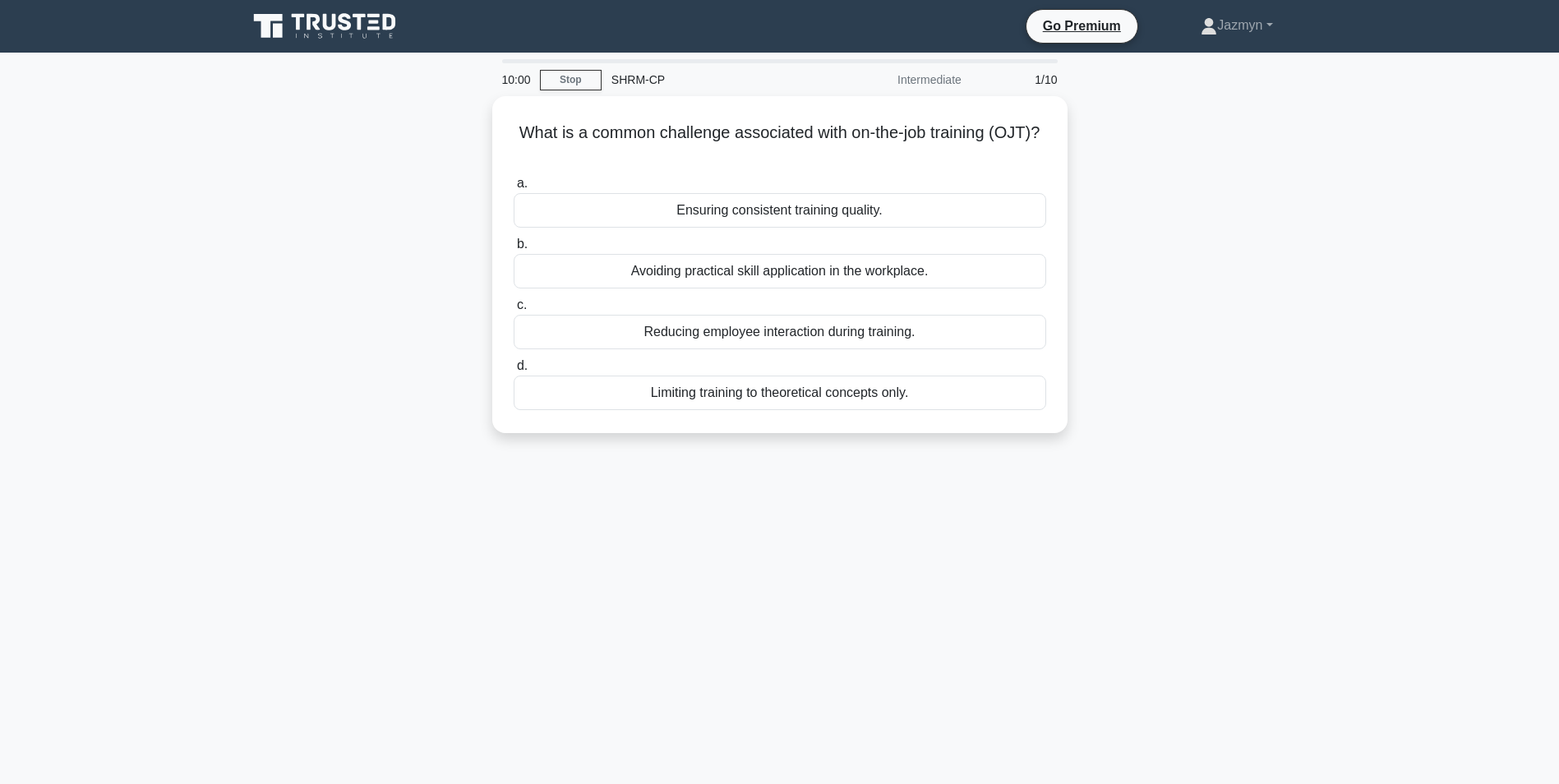 scroll, scrollTop: 0, scrollLeft: 0, axis: both 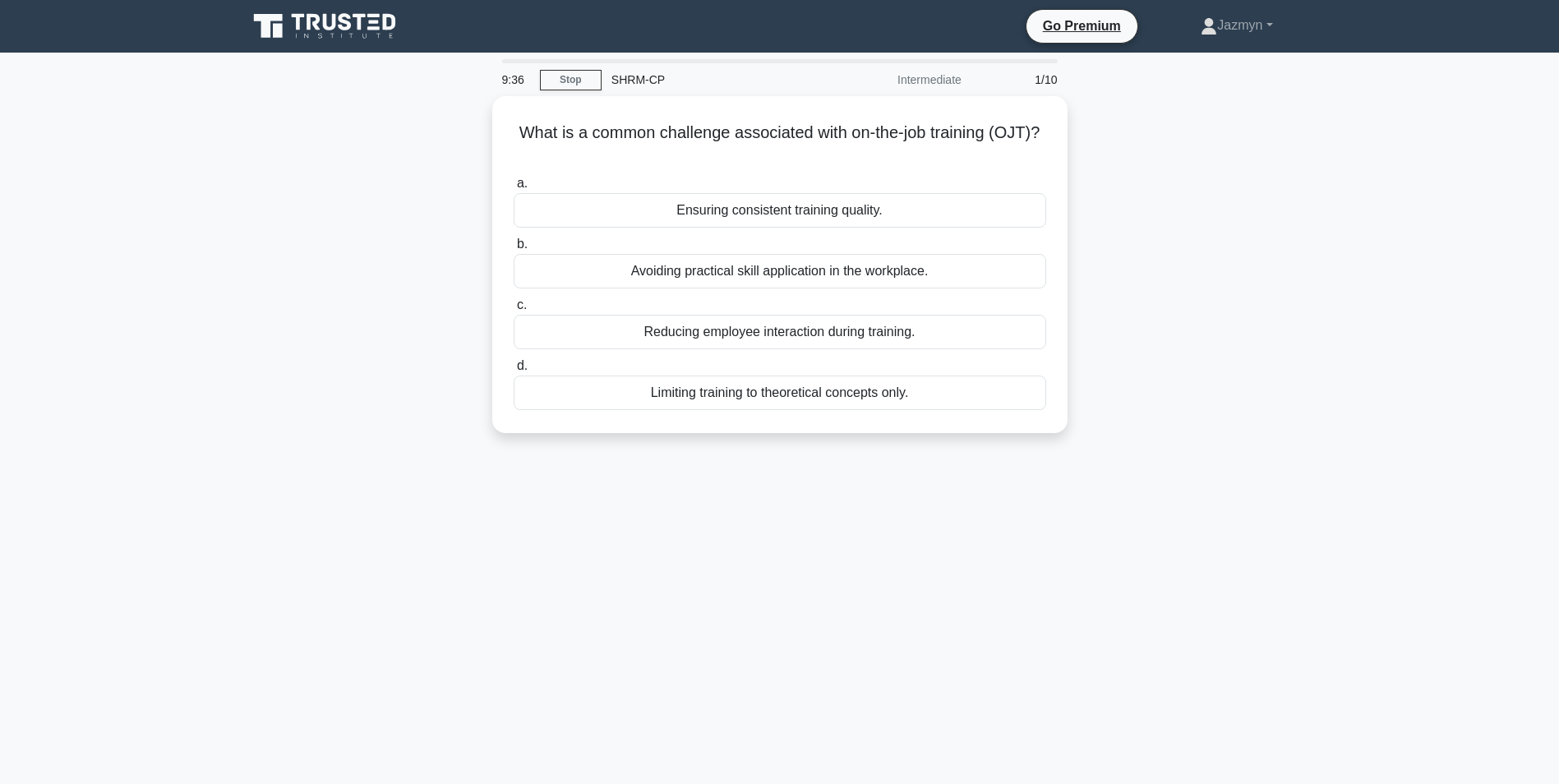 click on "9:36
Stop
SHRM-CP
Intermediate
1/10
What is a common challenge associated with on-the-job training (OJT)?
.spinner_0XTQ{transform-origin:center;animation:spinner_y6GP .75s linear infinite}@keyframes spinner_y6GP{100%{transform:rotate(360deg)}}
a.
b.
c." at bounding box center [779, 470] 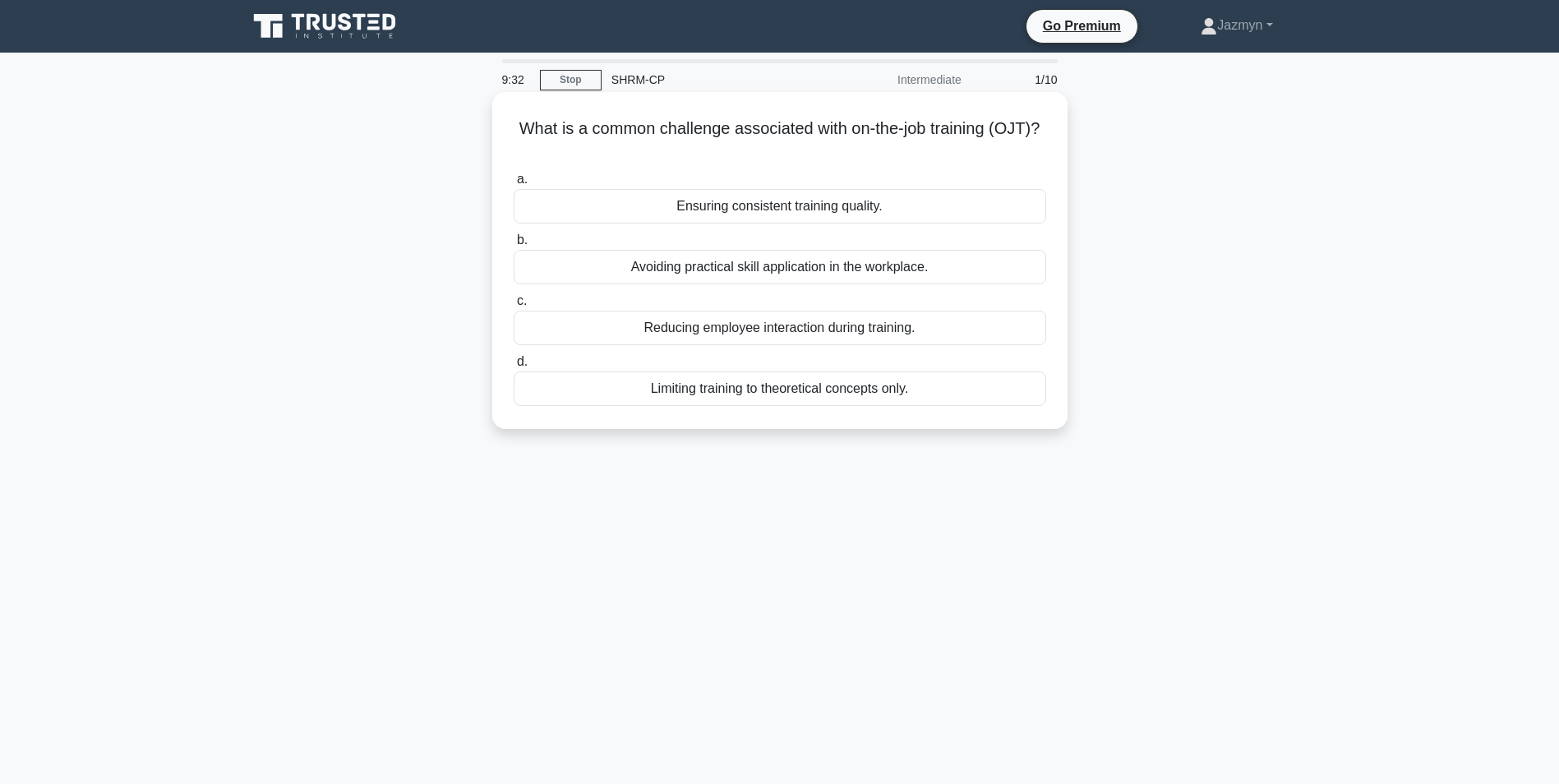 click on "Ensuring consistent training quality." at bounding box center (780, 206) 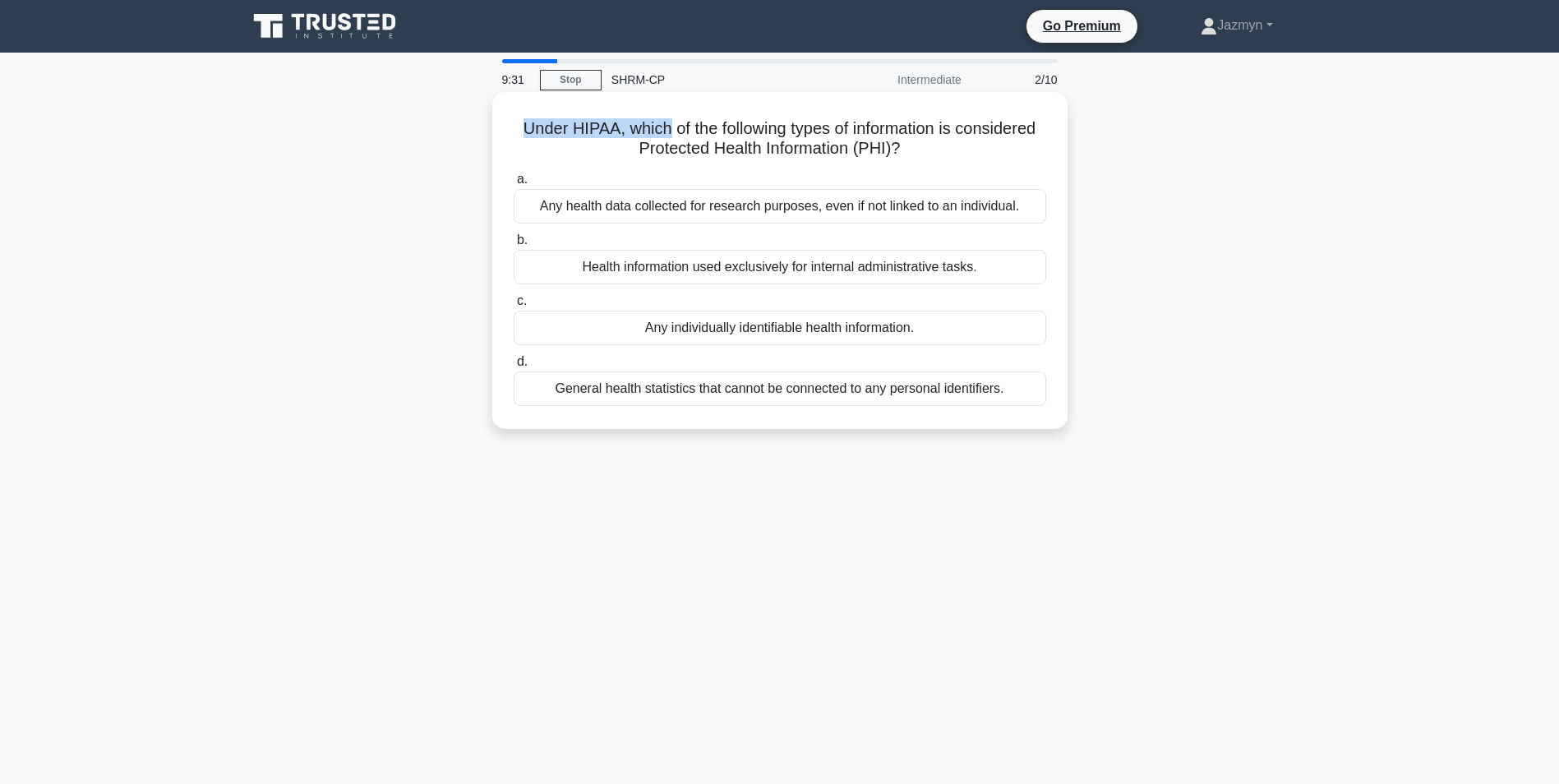 drag, startPoint x: 511, startPoint y: 118, endPoint x: 662, endPoint y: 129, distance: 151.40013 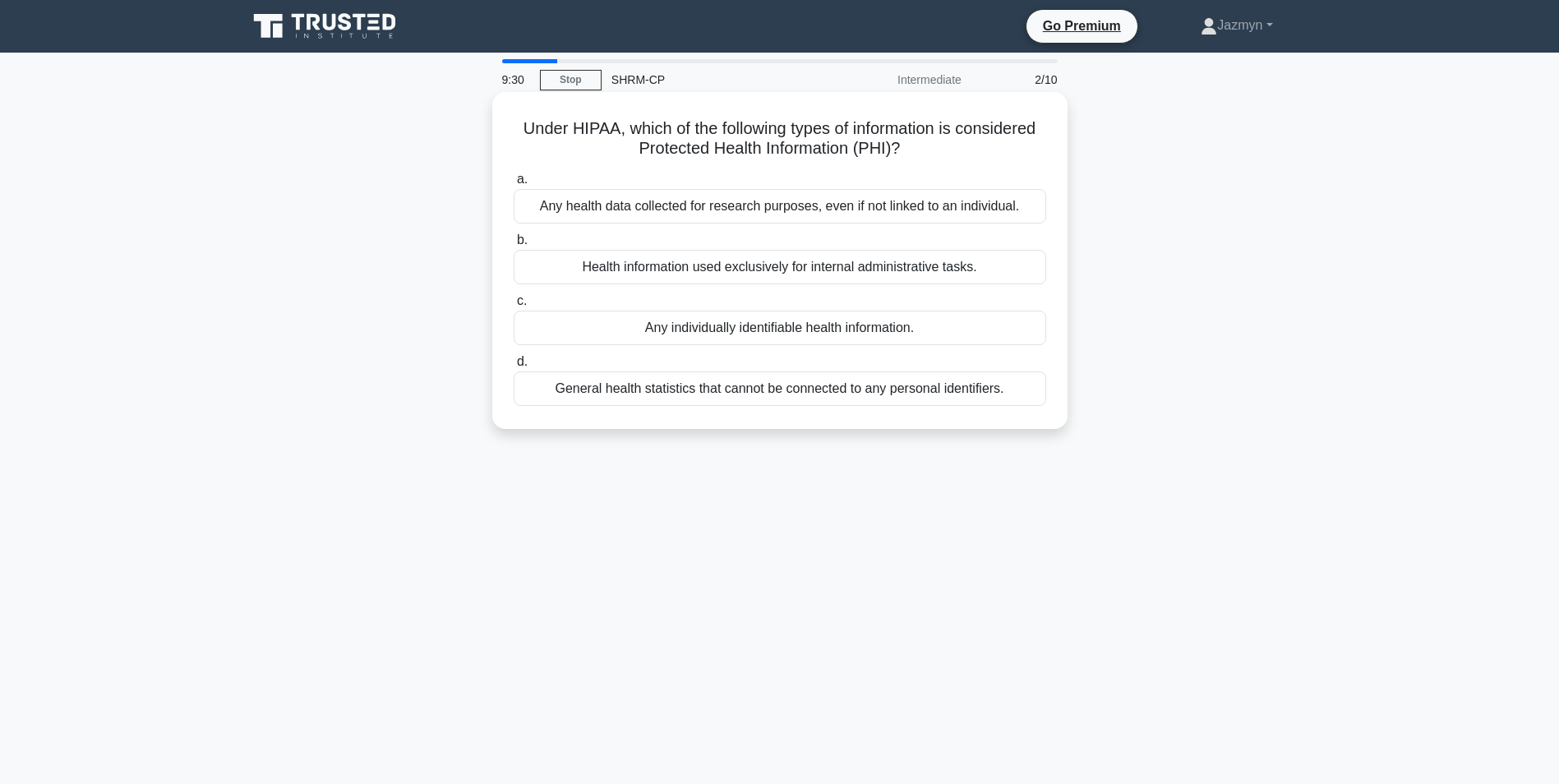 click on "Under HIPAA, which of the following types of information is considered Protected Health Information (PHI)?
.spinner_0XTQ{transform-origin:center;animation:spinner_y6GP .75s linear infinite}@keyframes spinner_y6GP{100%{transform:rotate(360deg)}}" at bounding box center [780, 139] 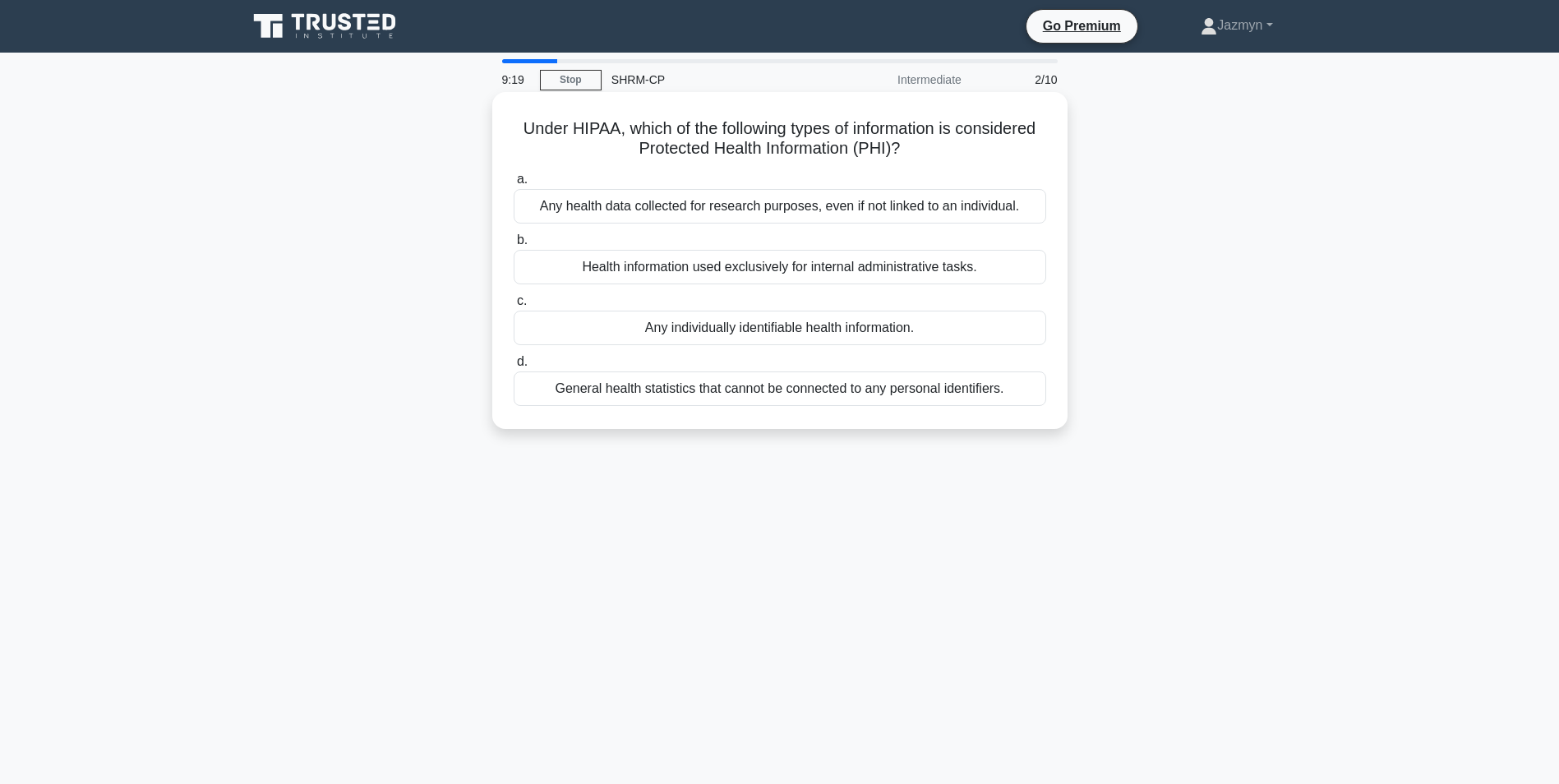 click on "Any individually identifiable health information." at bounding box center (780, 328) 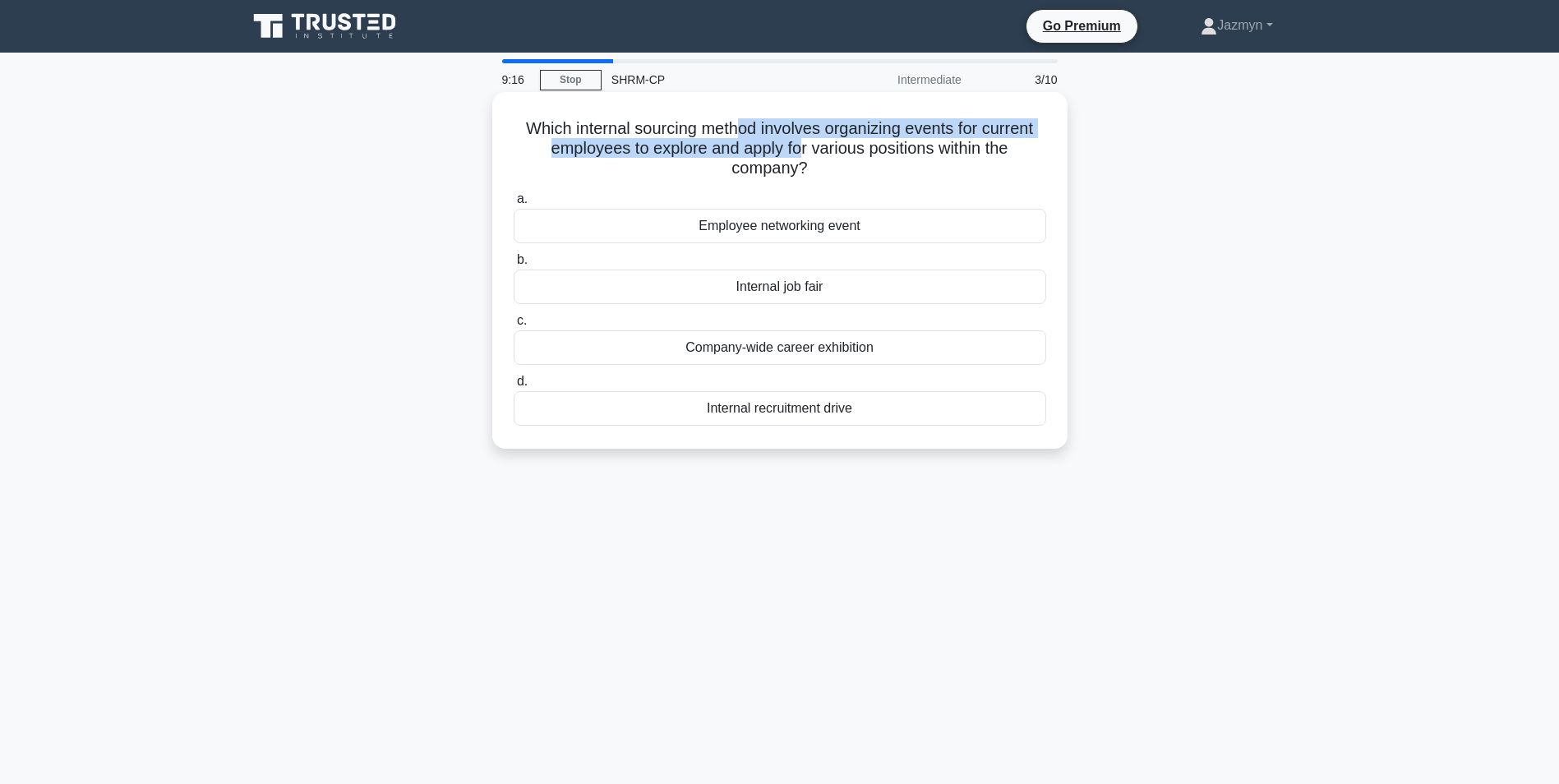 drag, startPoint x: 738, startPoint y: 125, endPoint x: 823, endPoint y: 147, distance: 87.80091 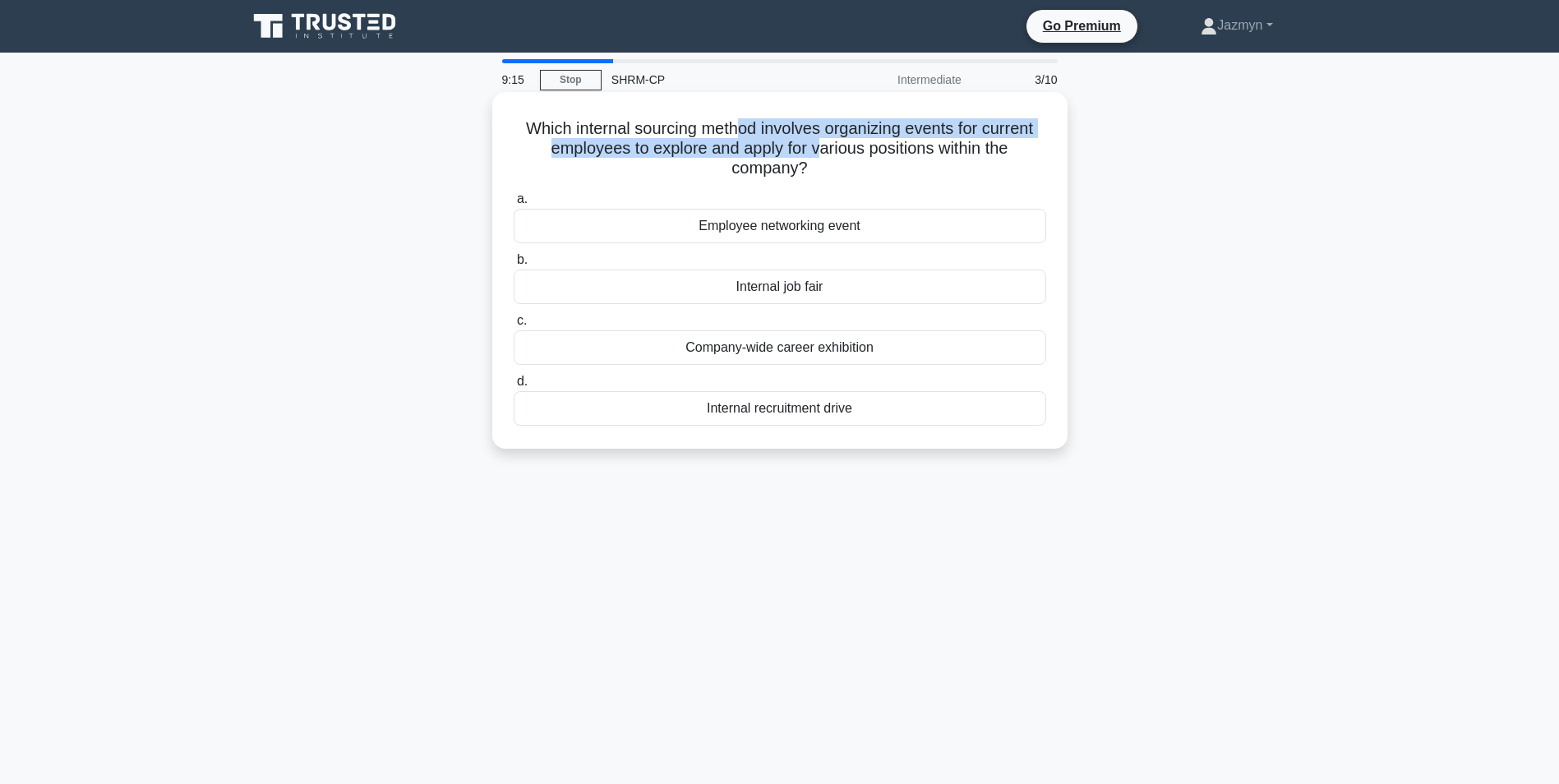 click on "Which internal sourcing method involves organizing events for current employees to explore and apply for various positions within the company?
.spinner_0XTQ{transform-origin:center;animation:spinner_y6GP .75s linear infinite}@keyframes spinner_y6GP{100%{transform:rotate(360deg)}}" at bounding box center (780, 149) 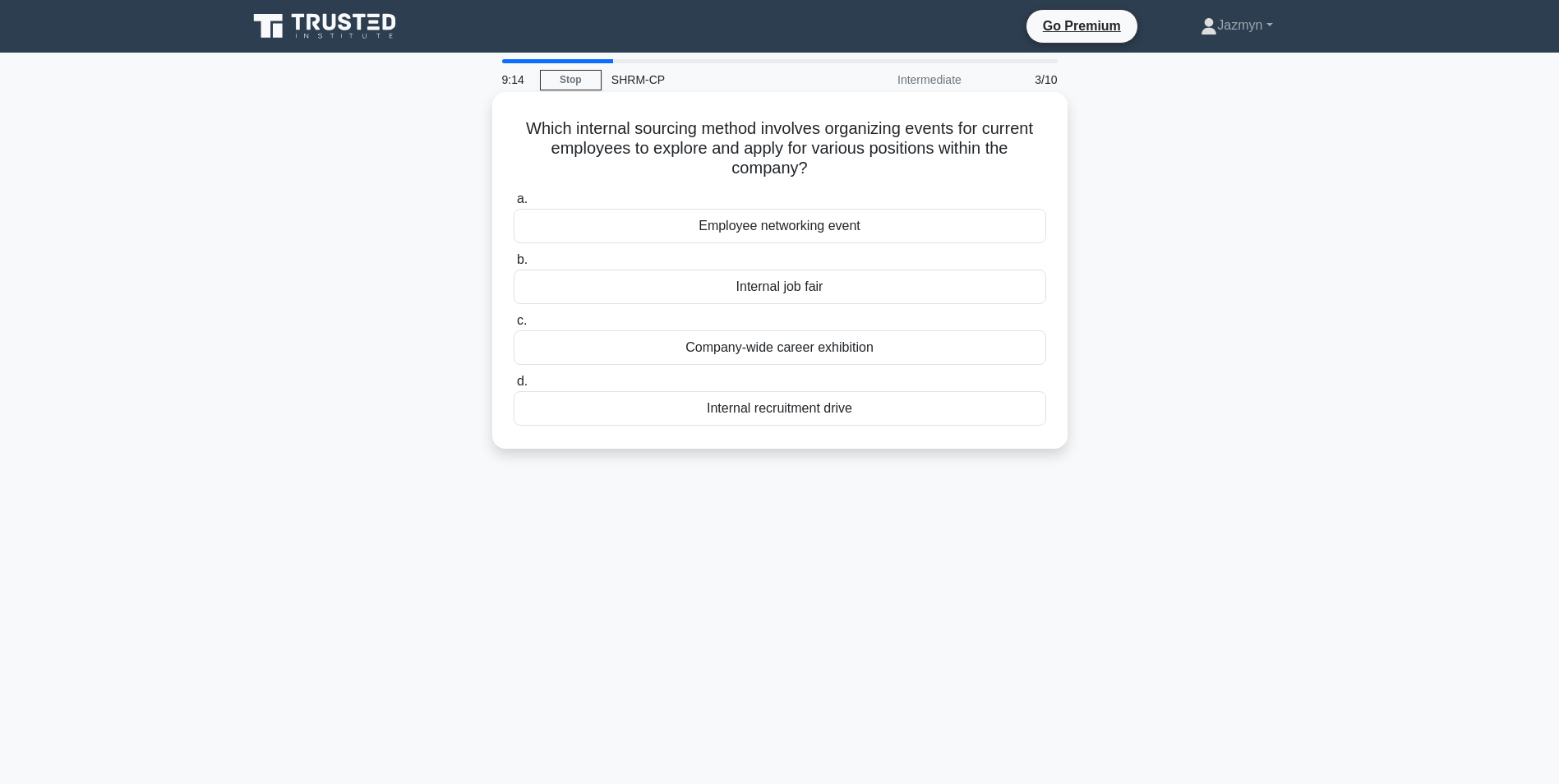 click on "Which internal sourcing method involves organizing events for current employees to explore and apply for various positions within the company?
.spinner_0XTQ{transform-origin:center;animation:spinner_y6GP .75s linear infinite}@keyframes spinner_y6GP{100%{transform:rotate(360deg)}}" at bounding box center (780, 149) 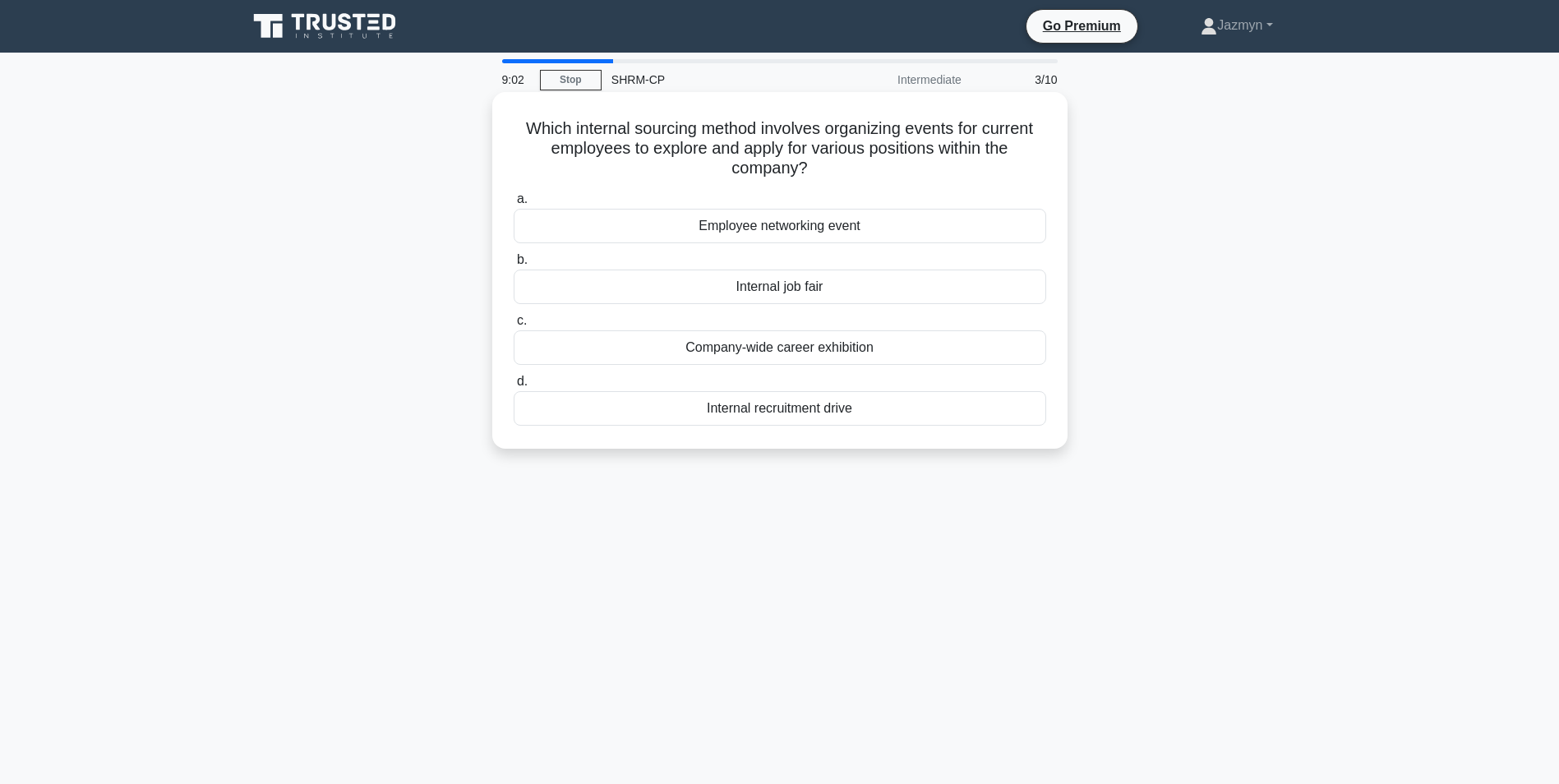 drag, startPoint x: 563, startPoint y: 141, endPoint x: 858, endPoint y: 167, distance: 296.14355 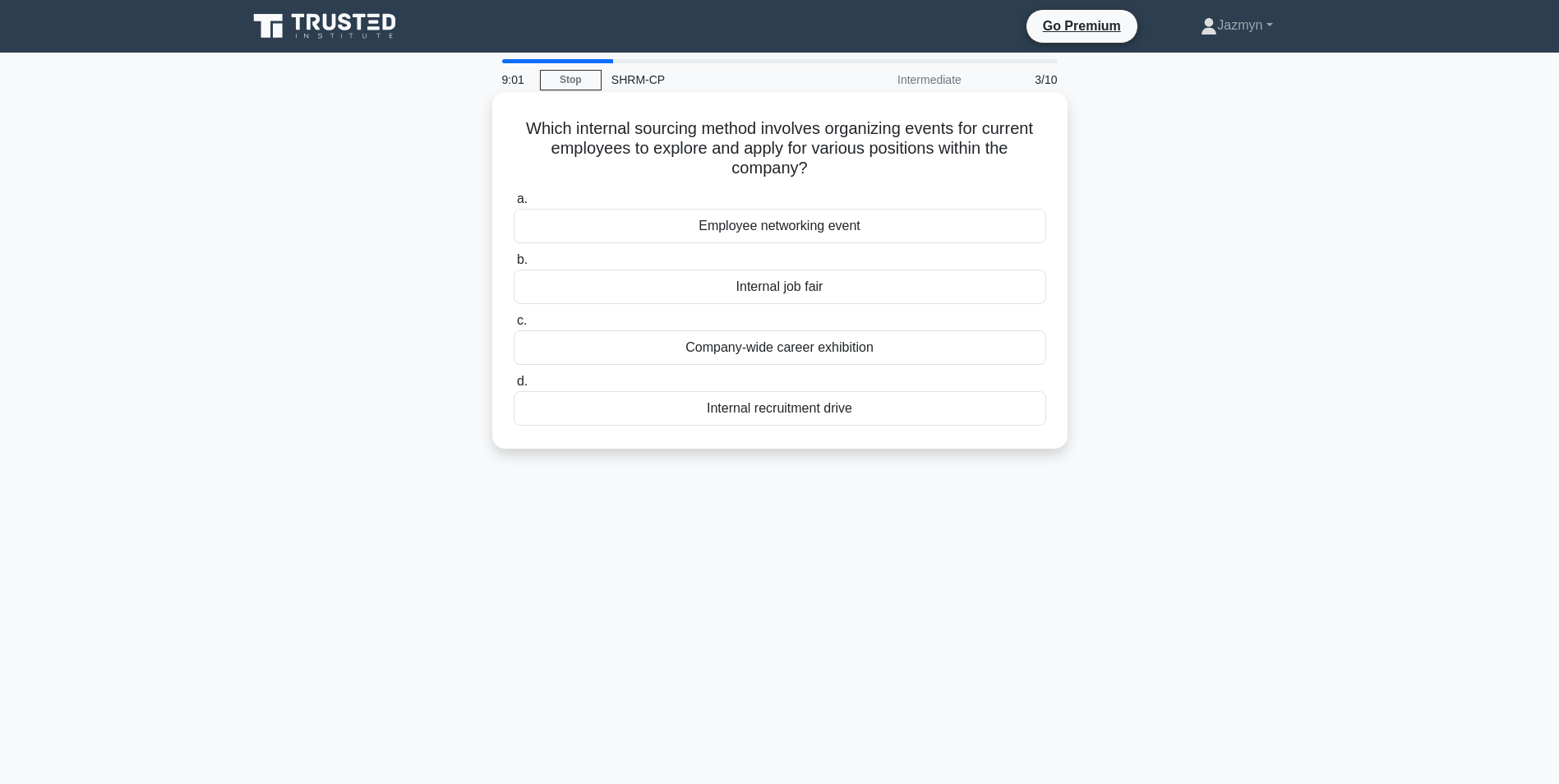 click on "Which internal sourcing method involves organizing events for current employees to explore and apply for various positions within the company?
.spinner_0XTQ{transform-origin:center;animation:spinner_y6GP .75s linear infinite}@keyframes spinner_y6GP{100%{transform:rotate(360deg)}}
a.
Employee networking event
b. c. d." at bounding box center [780, 270] 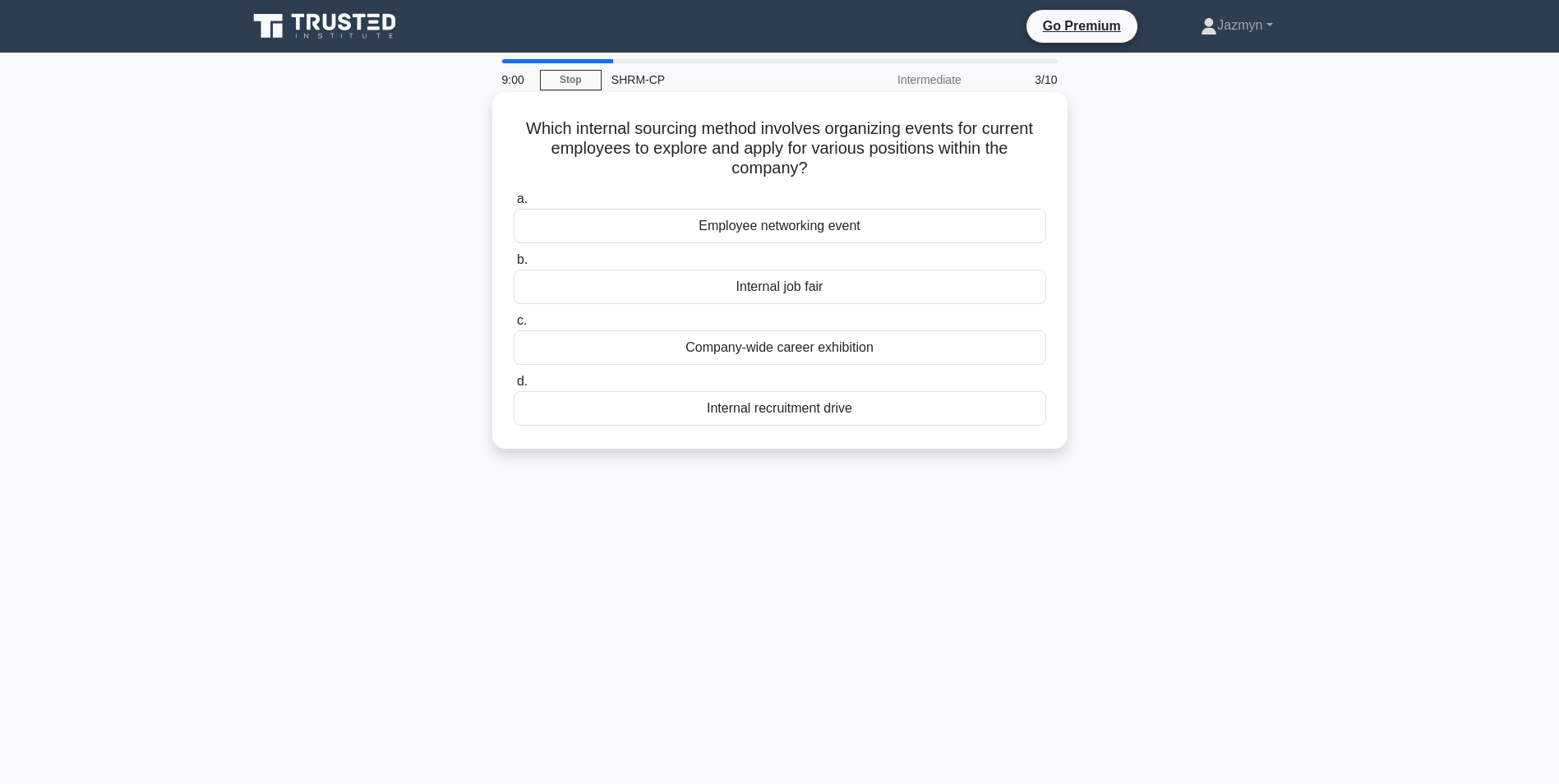 click on "Which internal sourcing method involves organizing events for current employees to explore and apply for various positions within the company?
.spinner_0XTQ{transform-origin:center;animation:spinner_y6GP .75s linear infinite}@keyframes spinner_y6GP{100%{transform:rotate(360deg)}}" at bounding box center [780, 149] 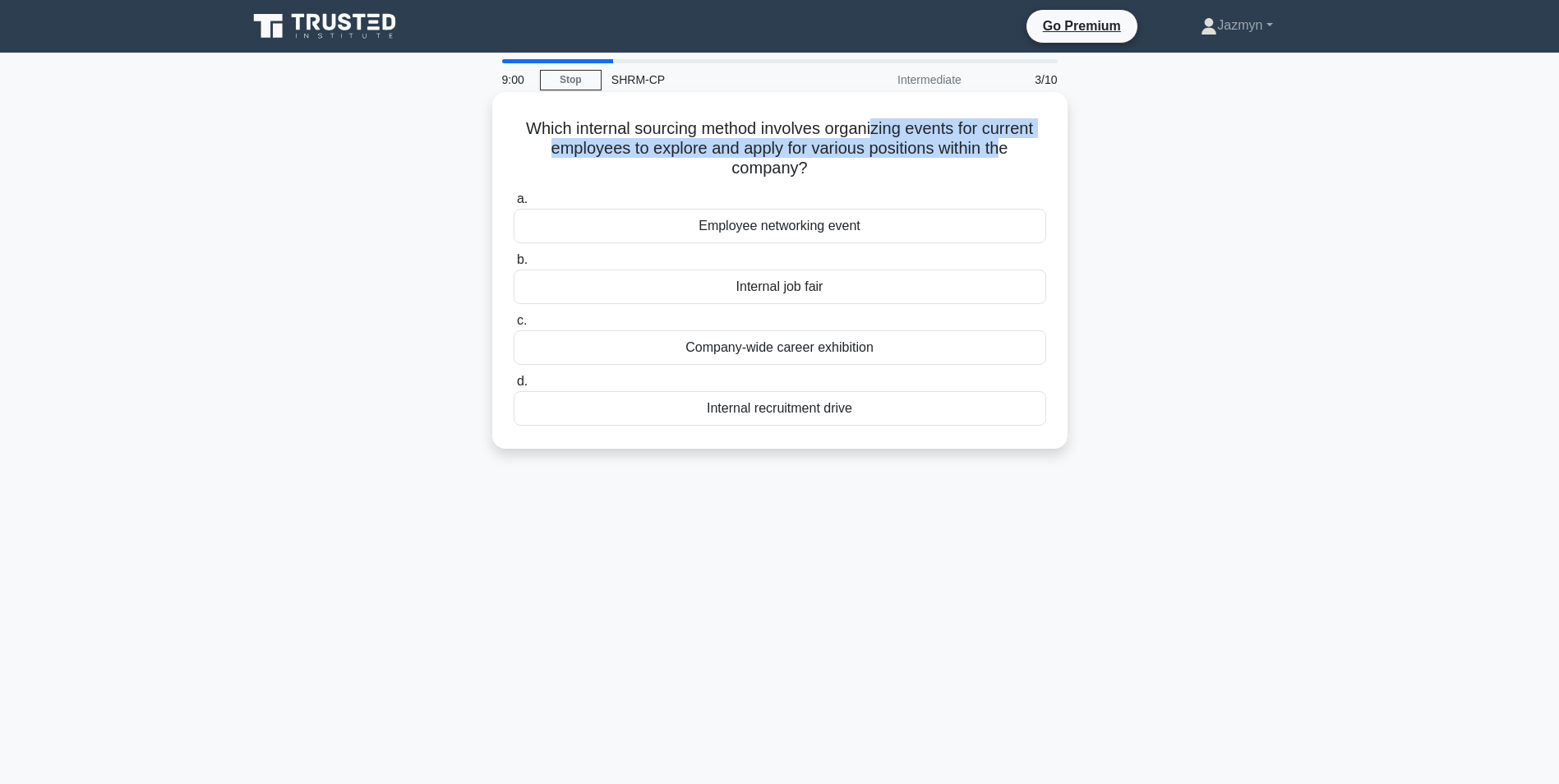 drag, startPoint x: 877, startPoint y: 112, endPoint x: 1011, endPoint y: 156, distance: 141.039 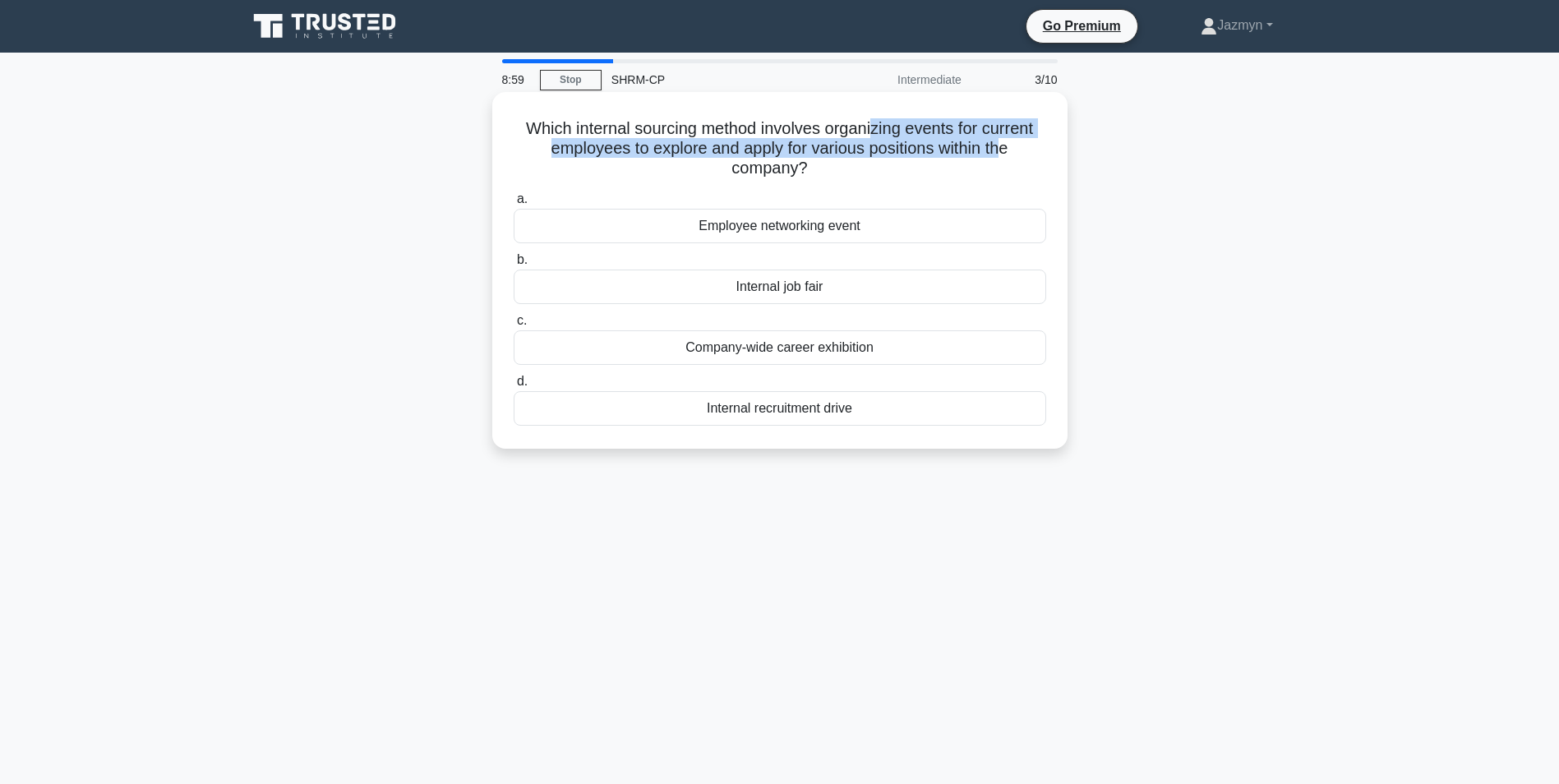 click on "Which internal sourcing method involves organizing events for current employees to explore and apply for various positions within the company?
.spinner_0XTQ{transform-origin:center;animation:spinner_y6GP .75s linear infinite}@keyframes spinner_y6GP{100%{transform:rotate(360deg)}}" at bounding box center (780, 149) 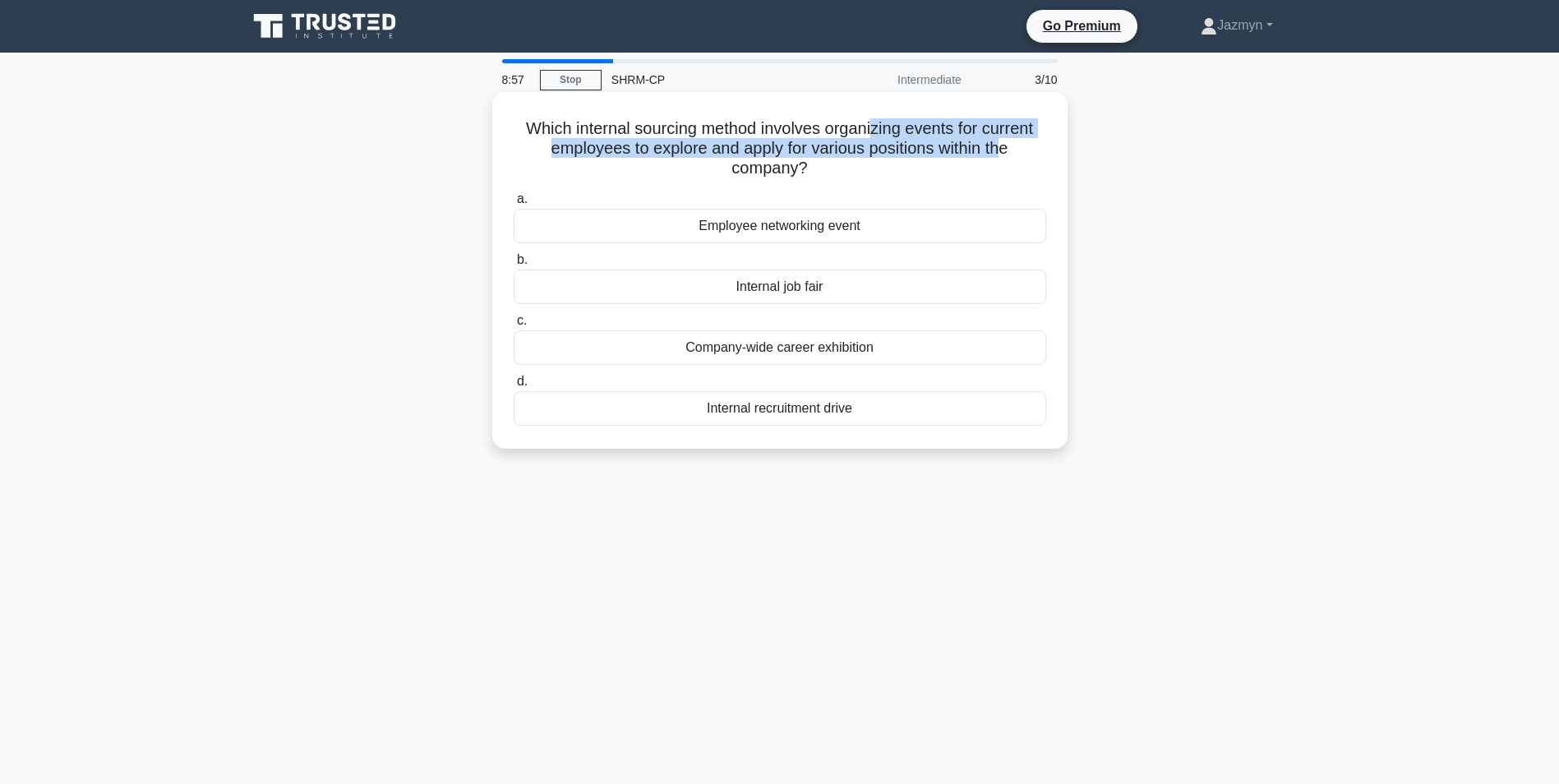 drag, startPoint x: 639, startPoint y: 152, endPoint x: 832, endPoint y: 167, distance: 193.58202 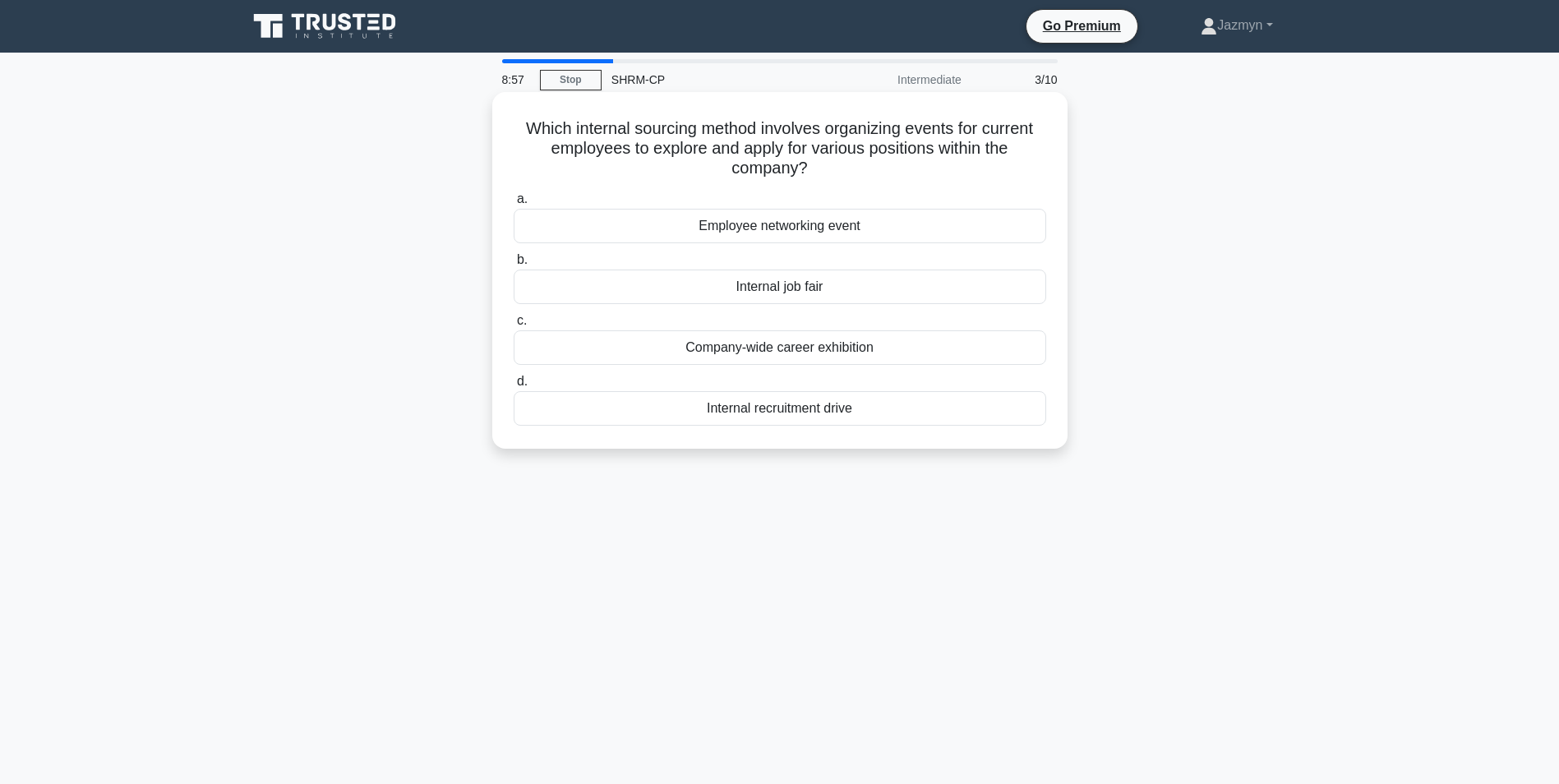 click on "Which internal sourcing method involves organizing events for current employees to explore and apply for various positions within the company?
.spinner_0XTQ{transform-origin:center;animation:spinner_y6GP .75s linear infinite}@keyframes spinner_y6GP{100%{transform:rotate(360deg)}}" at bounding box center (780, 149) 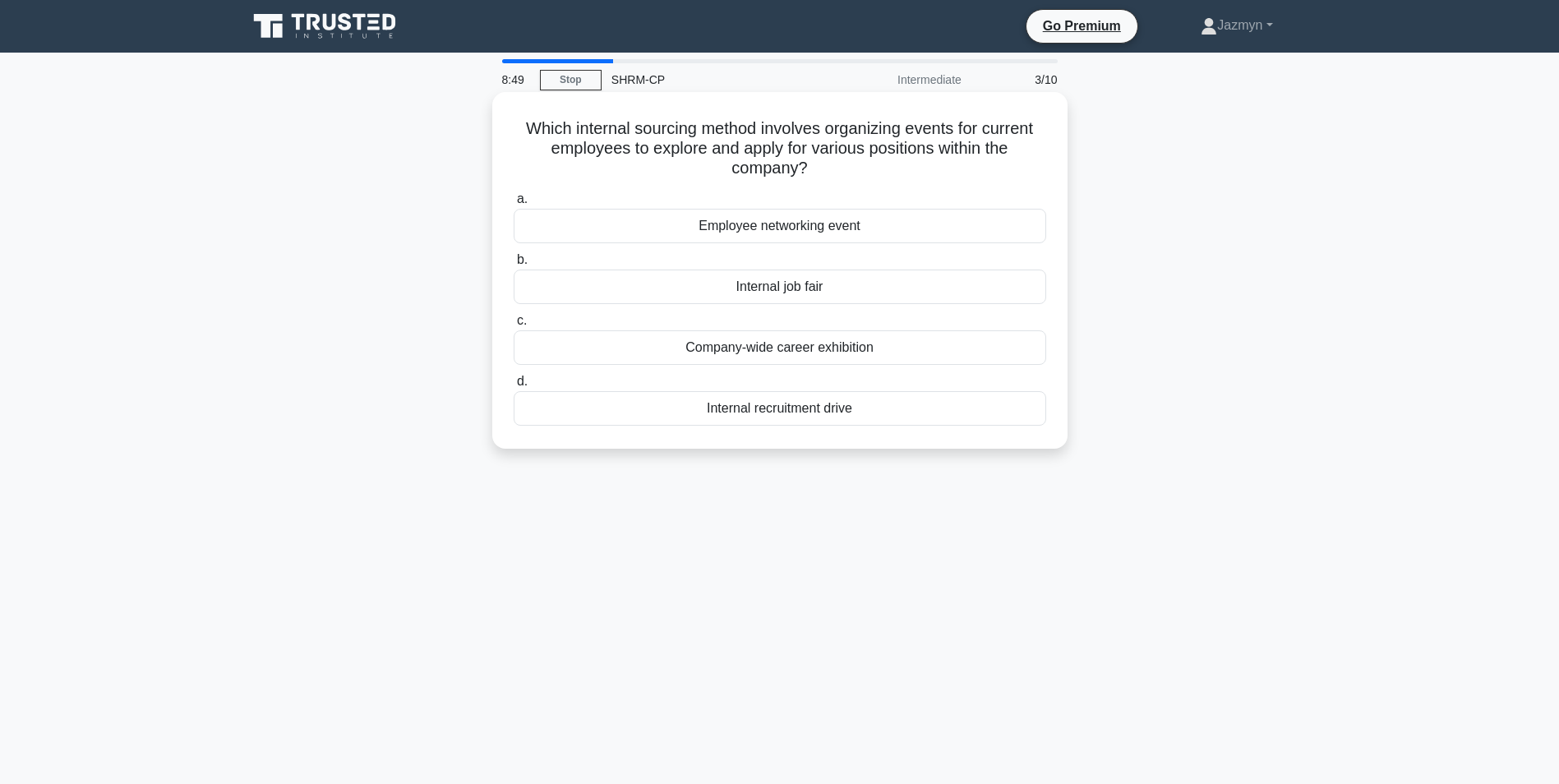 click on "Internal job fair" at bounding box center (780, 287) 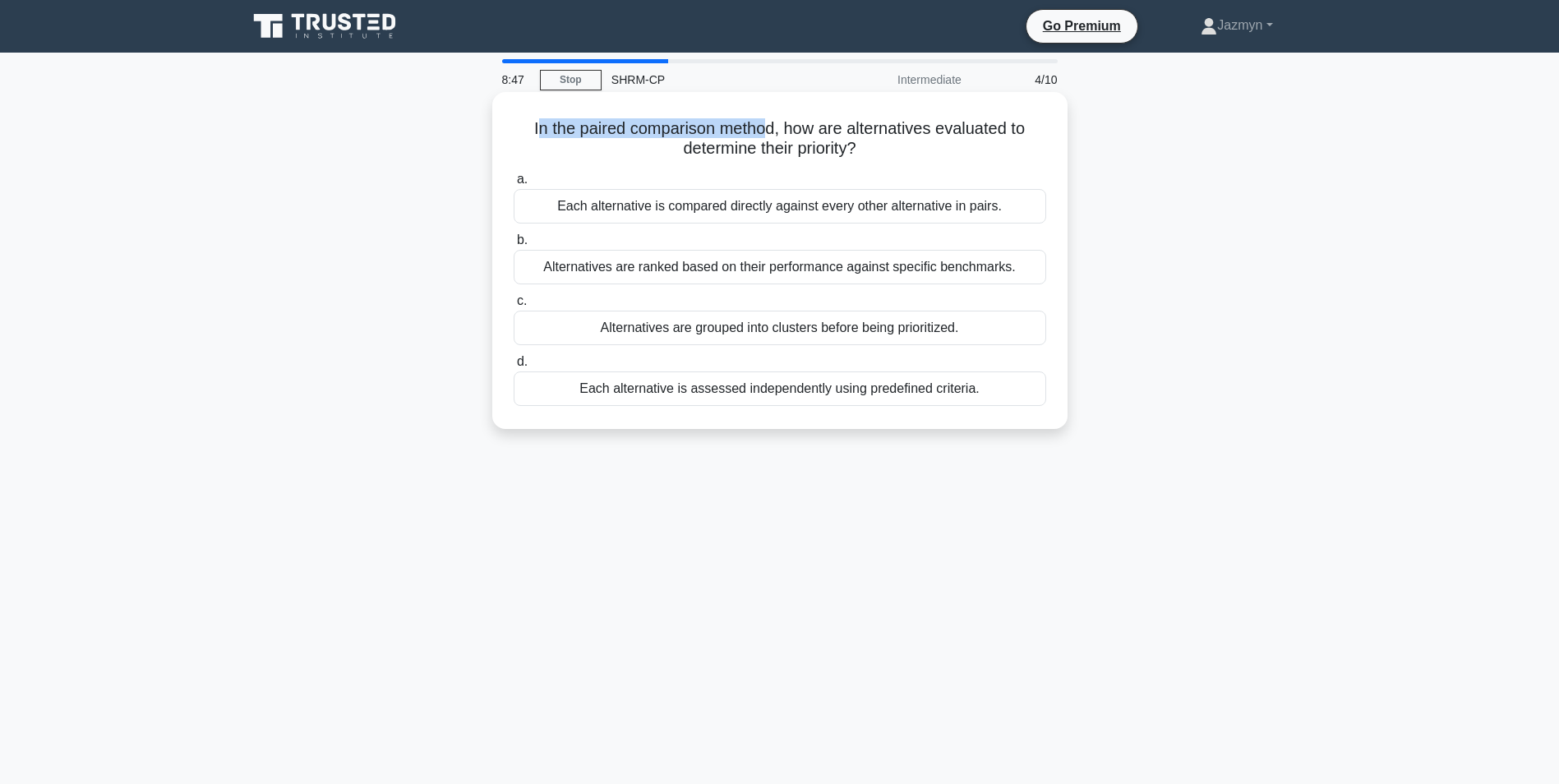 drag, startPoint x: 551, startPoint y: 133, endPoint x: 770, endPoint y: 130, distance: 219.02055 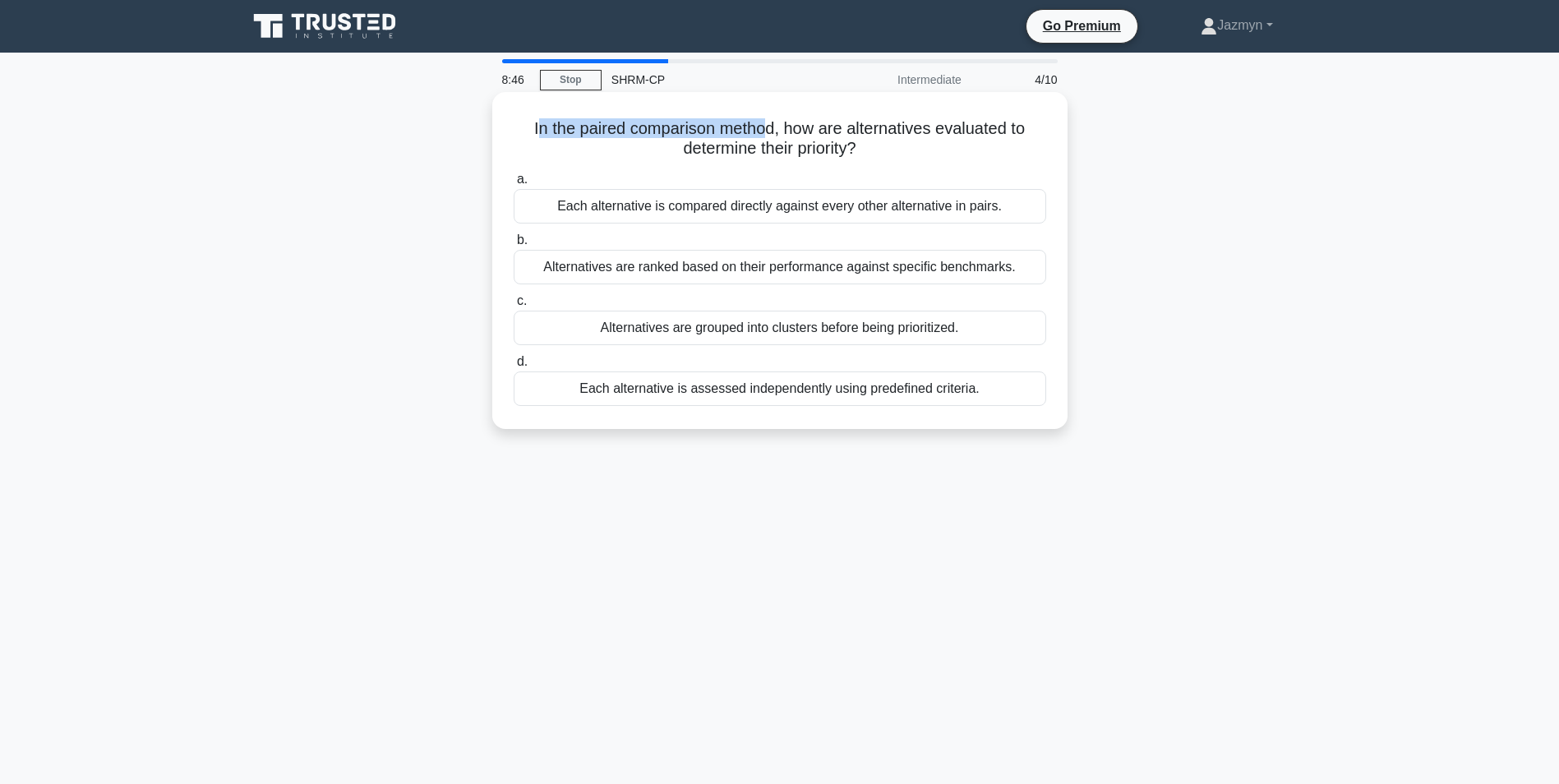 click on "In the paired comparison method, how are alternatives evaluated to determine their priority?
.spinner_0XTQ{transform-origin:center;animation:spinner_y6GP .75s linear infinite}@keyframes spinner_y6GP{100%{transform:rotate(360deg)}}" at bounding box center (780, 139) 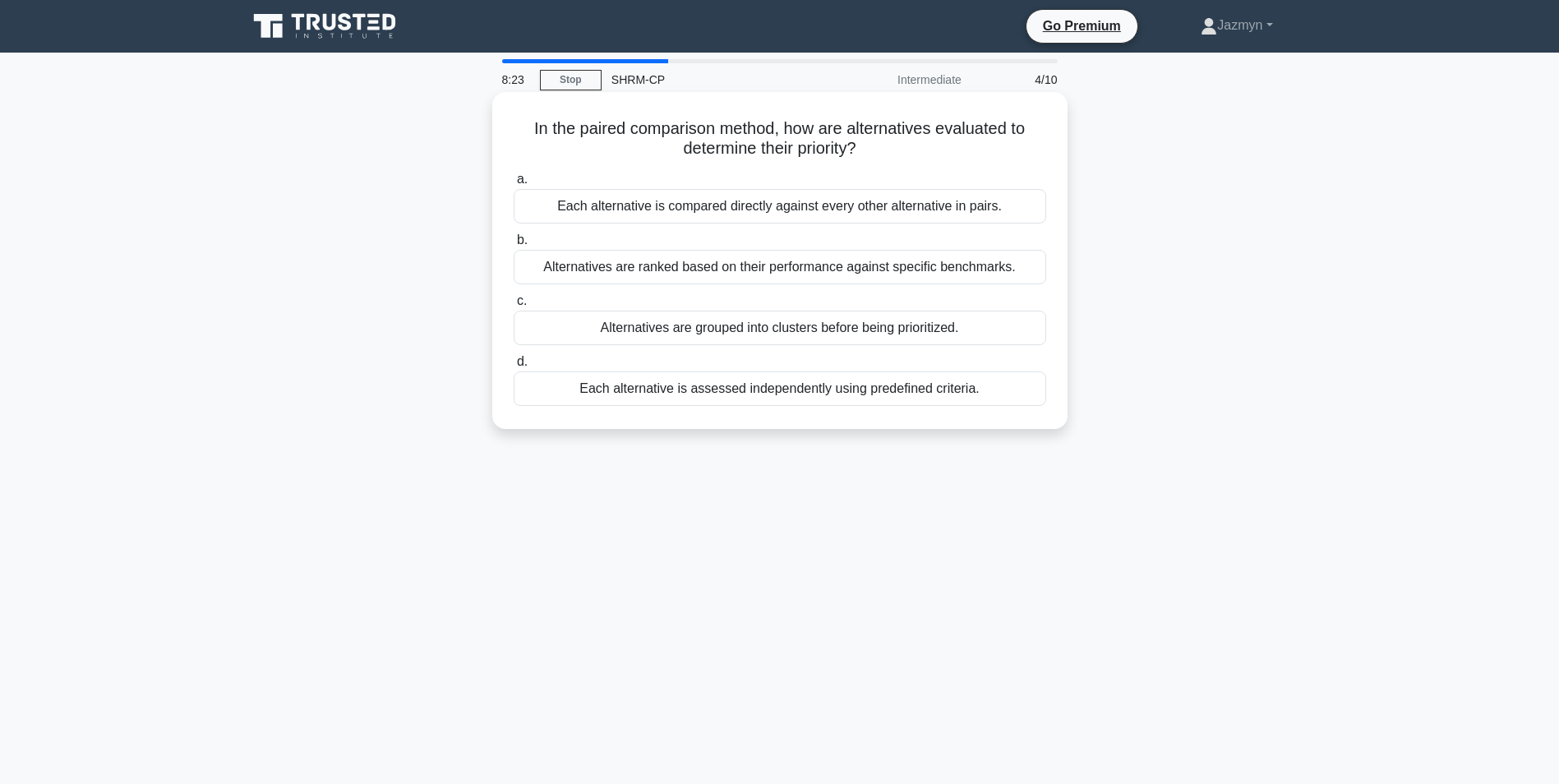 click on "Each alternative is assessed independently using predefined criteria." at bounding box center [780, 389] 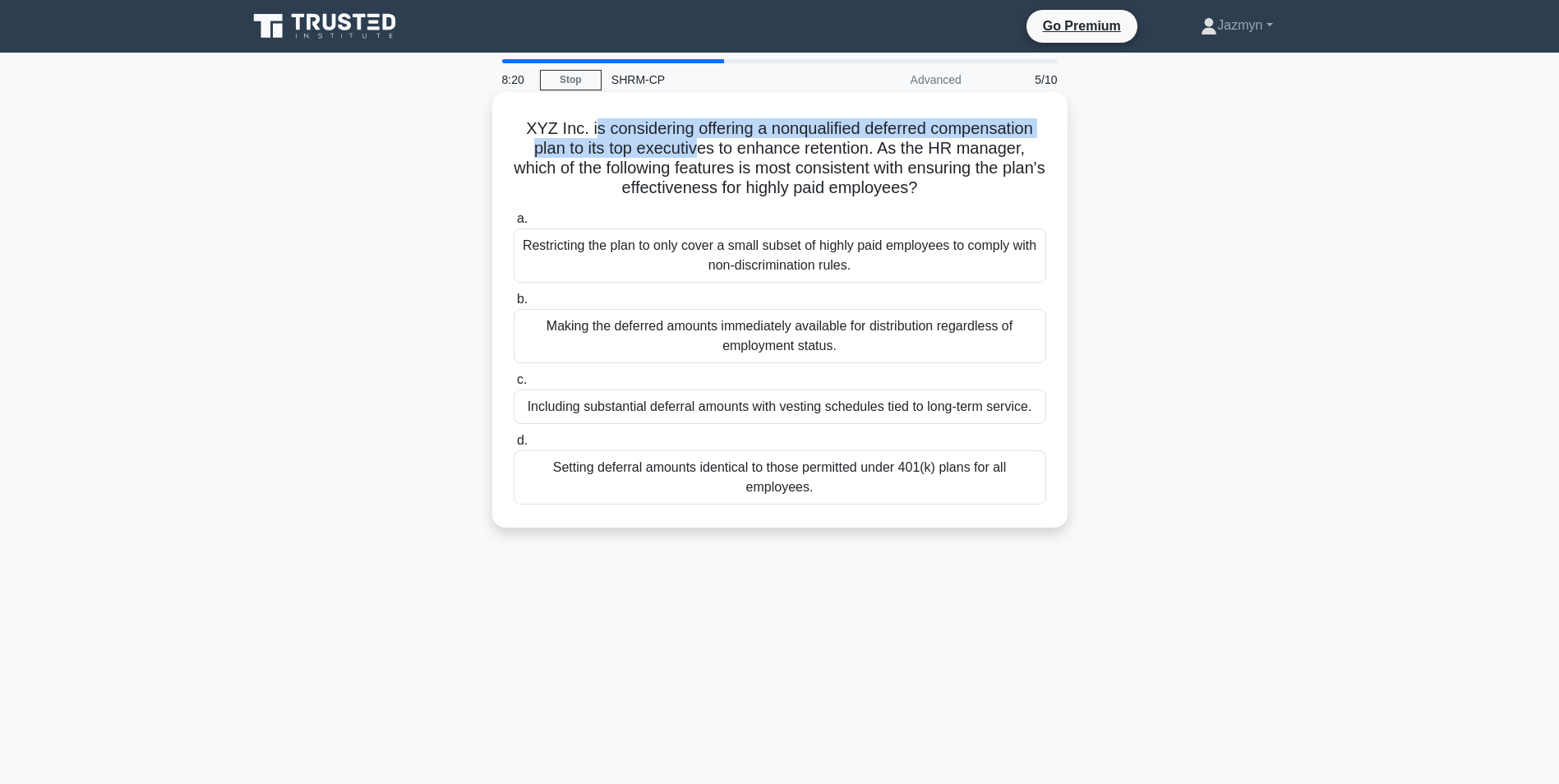 drag, startPoint x: 591, startPoint y: 120, endPoint x: 702, endPoint y: 140, distance: 112.78741 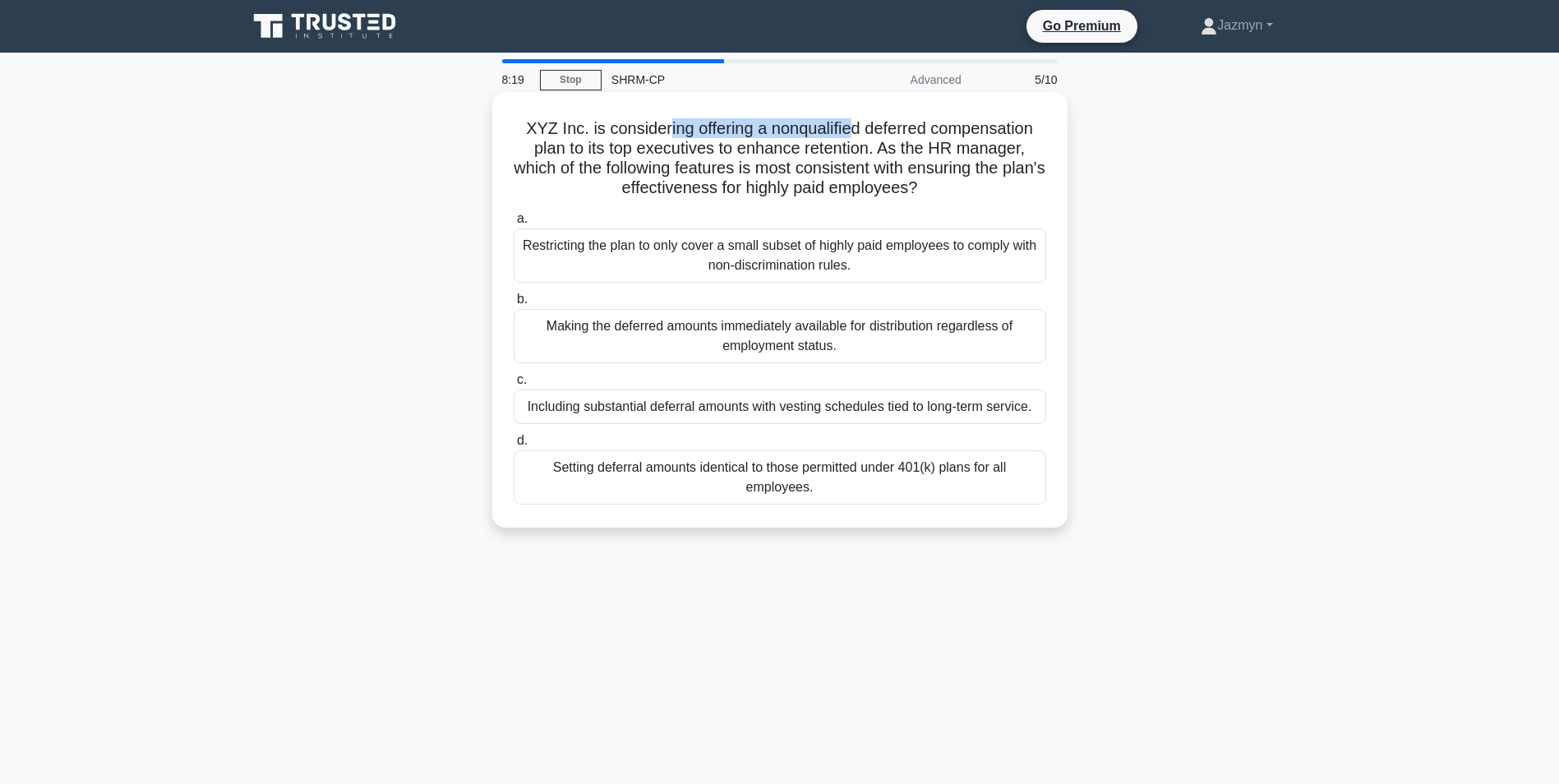 drag, startPoint x: 661, startPoint y: 124, endPoint x: 851, endPoint y: 123, distance: 190.00263 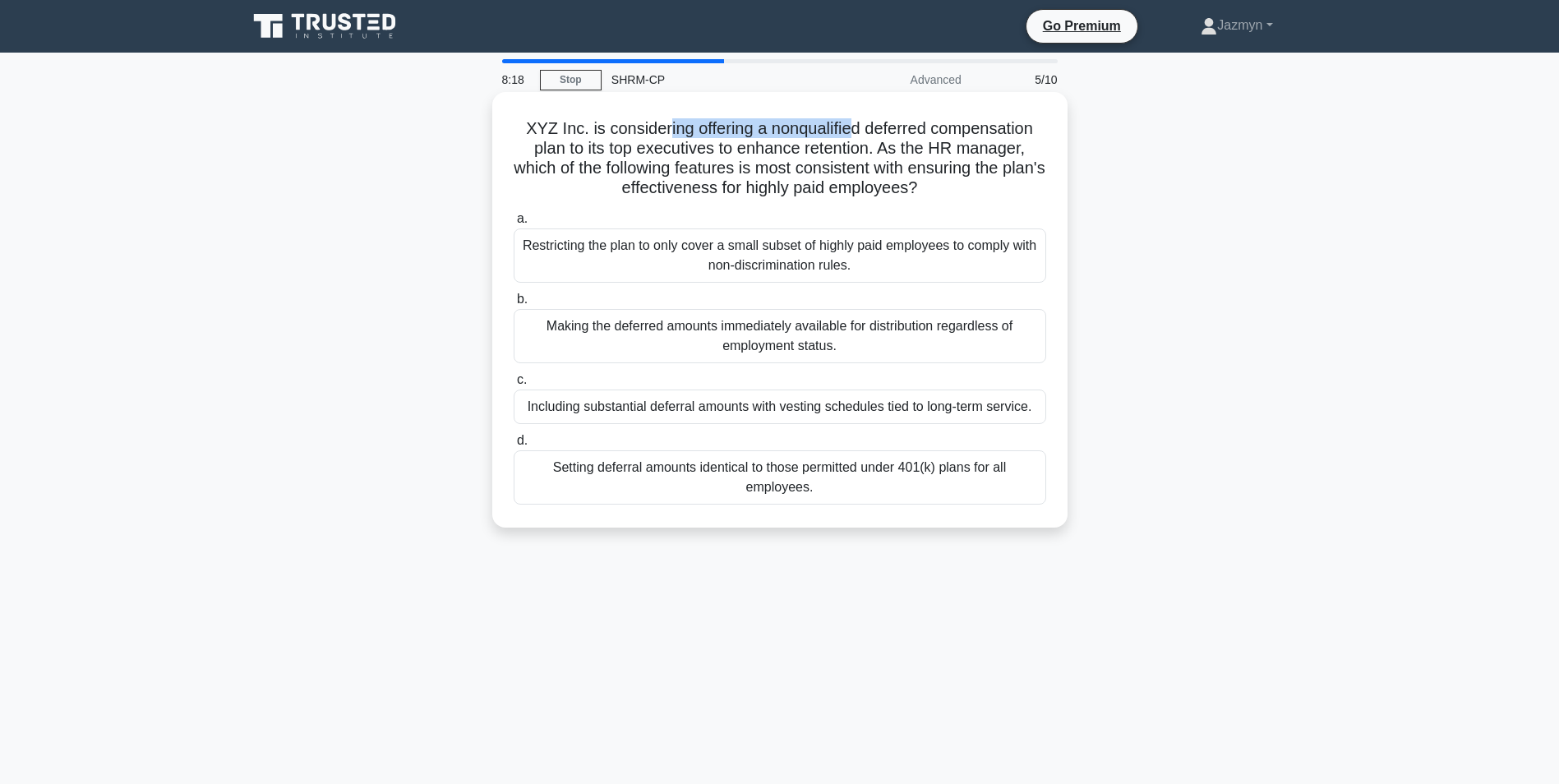 click on "XYZ Inc. is considering offering a nonqualified deferred compensation plan to its top executives to enhance retention. As the HR manager, which of the following features is most consistent with ensuring the plan's effectiveness for highly paid employees?
.spinner_0XTQ{transform-origin:center;animation:spinner_y6GP .75s linear infinite}@keyframes spinner_y6GP{100%{transform:rotate(360deg)}}" at bounding box center [780, 159] 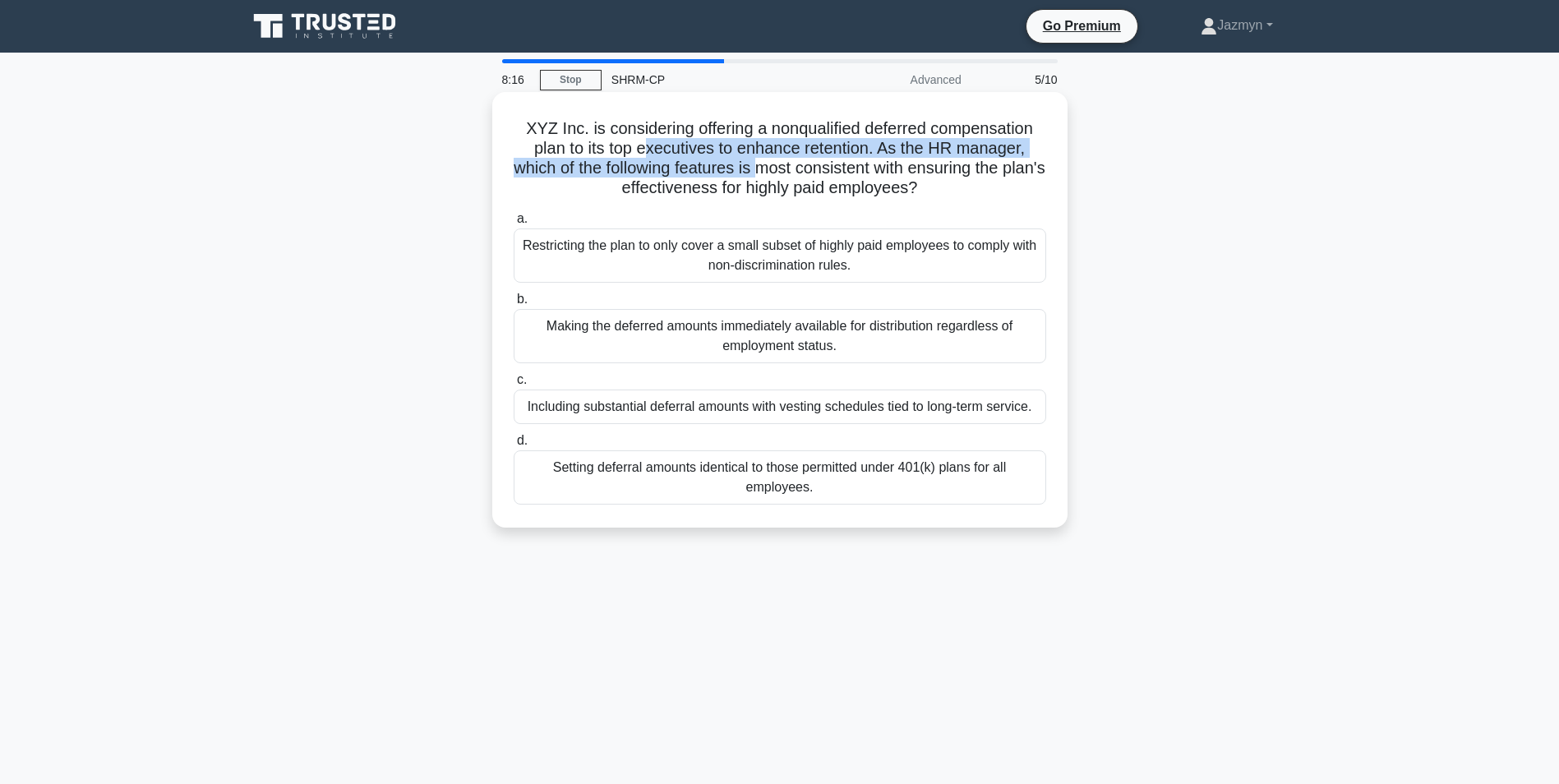 drag, startPoint x: 650, startPoint y: 141, endPoint x: 781, endPoint y: 162, distance: 132.67253 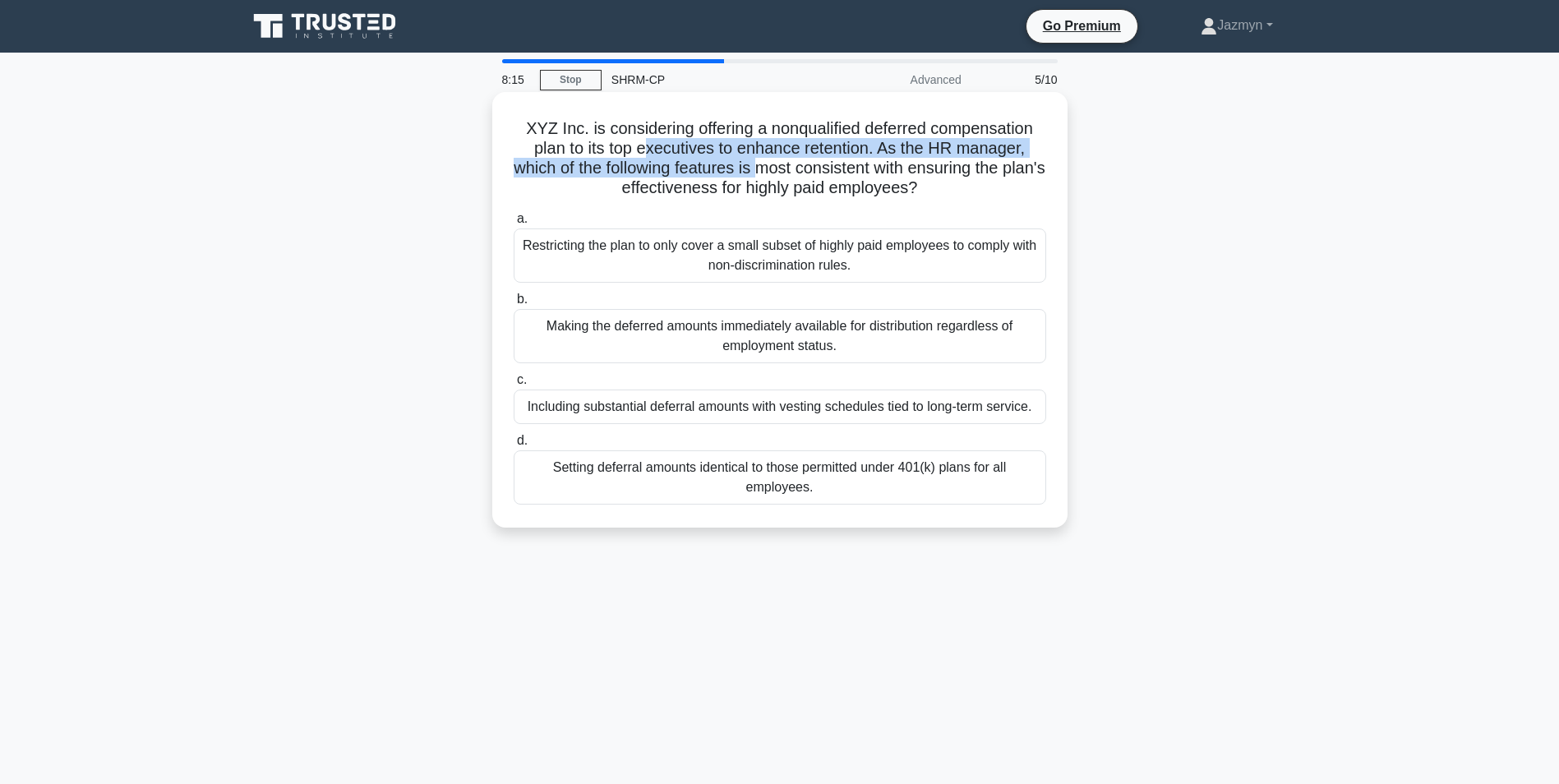 click on "XYZ Inc. is considering offering a nonqualified deferred compensation plan to its top executives to enhance retention. As the HR manager, which of the following features is most consistent with ensuring the plan's effectiveness for highly paid employees?
.spinner_0XTQ{transform-origin:center;animation:spinner_y6GP .75s linear infinite}@keyframes spinner_y6GP{100%{transform:rotate(360deg)}}" at bounding box center (780, 159) 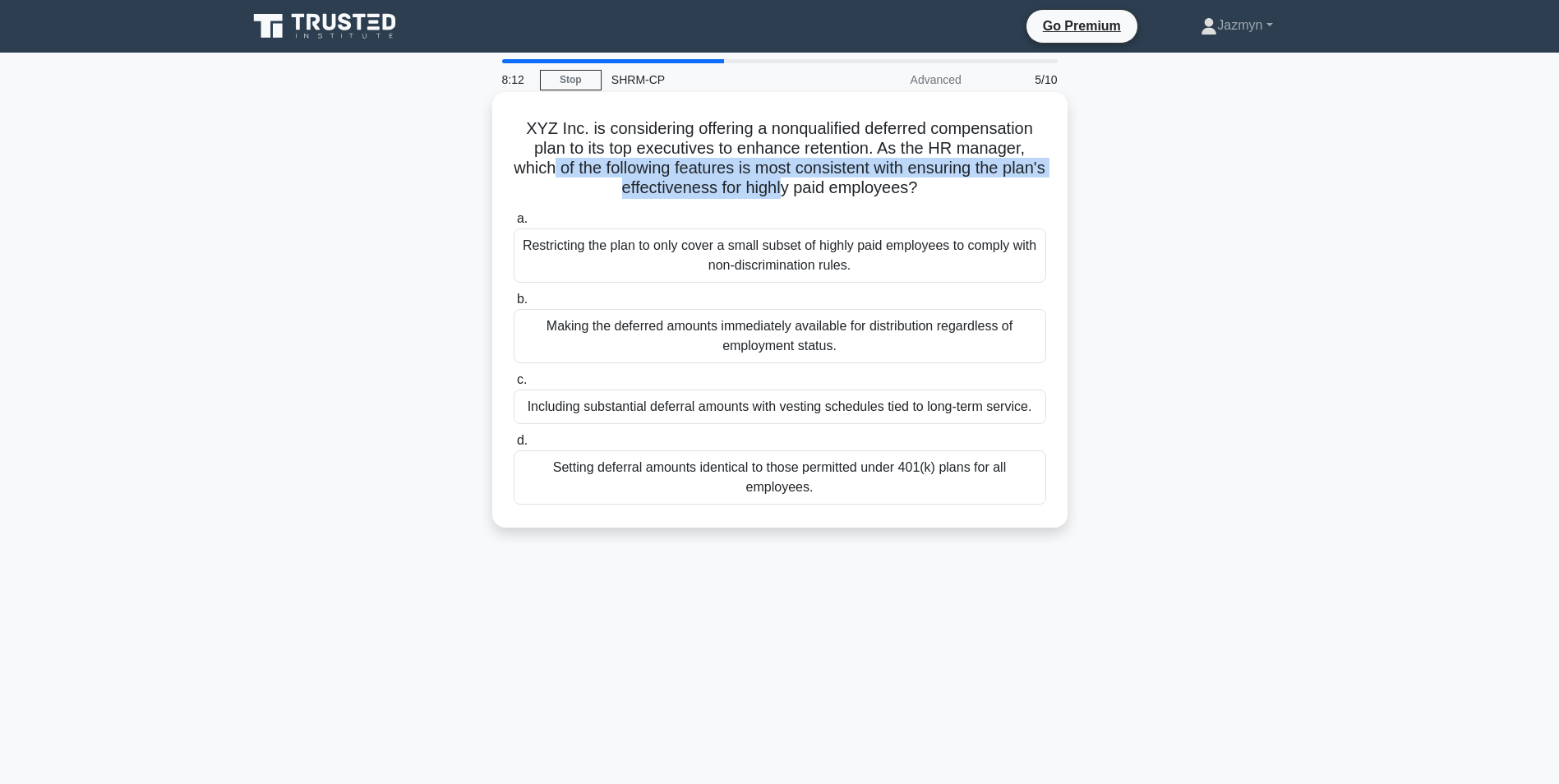 drag, startPoint x: 568, startPoint y: 172, endPoint x: 804, endPoint y: 184, distance: 236.30489 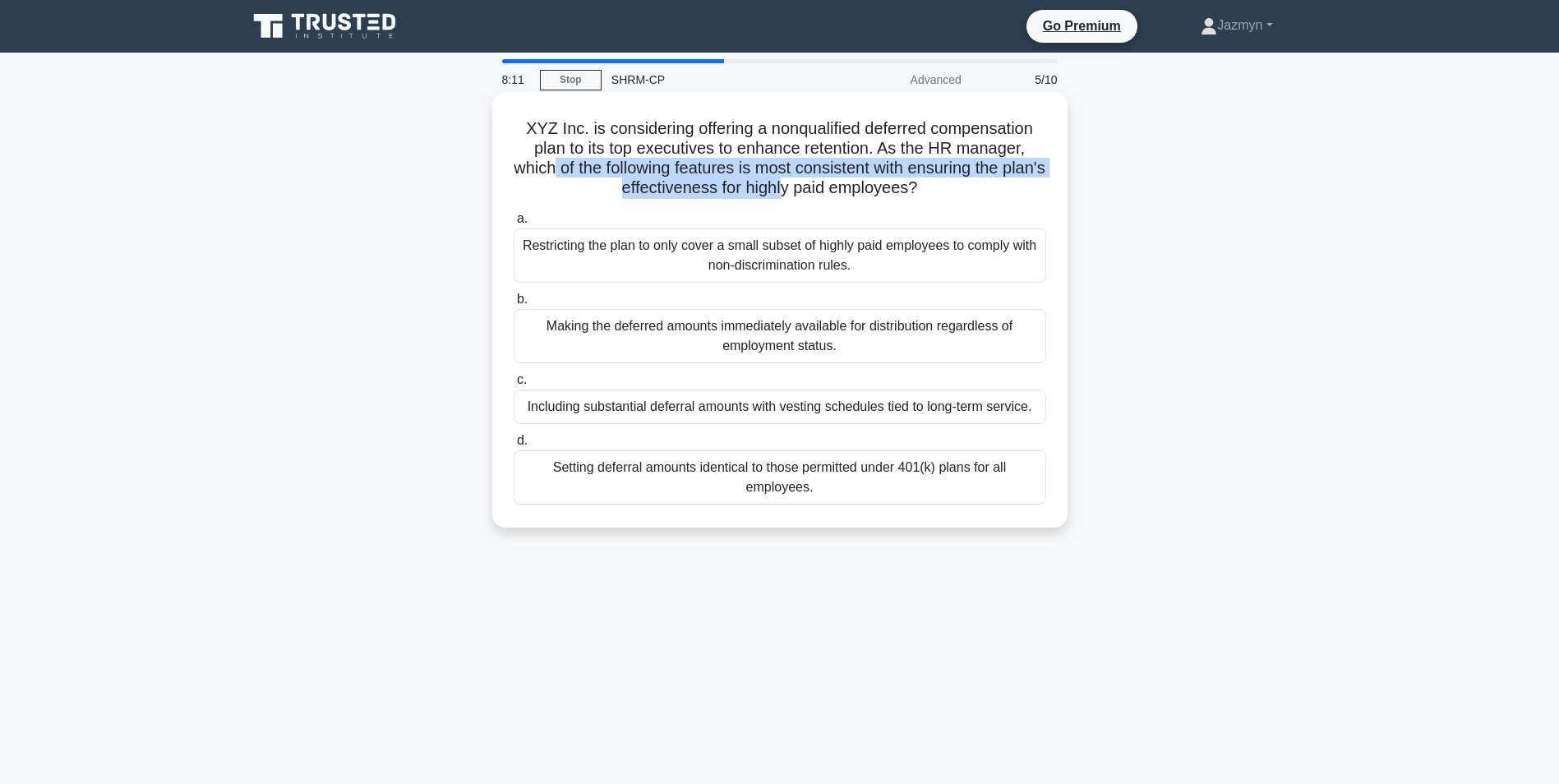 click on "XYZ Inc. is considering offering a nonqualified deferred compensation plan to its top executives to enhance retention. As the HR manager, which of the following features is most consistent with ensuring the plan's effectiveness for highly paid employees?
.spinner_0XTQ{transform-origin:center;animation:spinner_y6GP .75s linear infinite}@keyframes spinner_y6GP{100%{transform:rotate(360deg)}}" at bounding box center [780, 159] 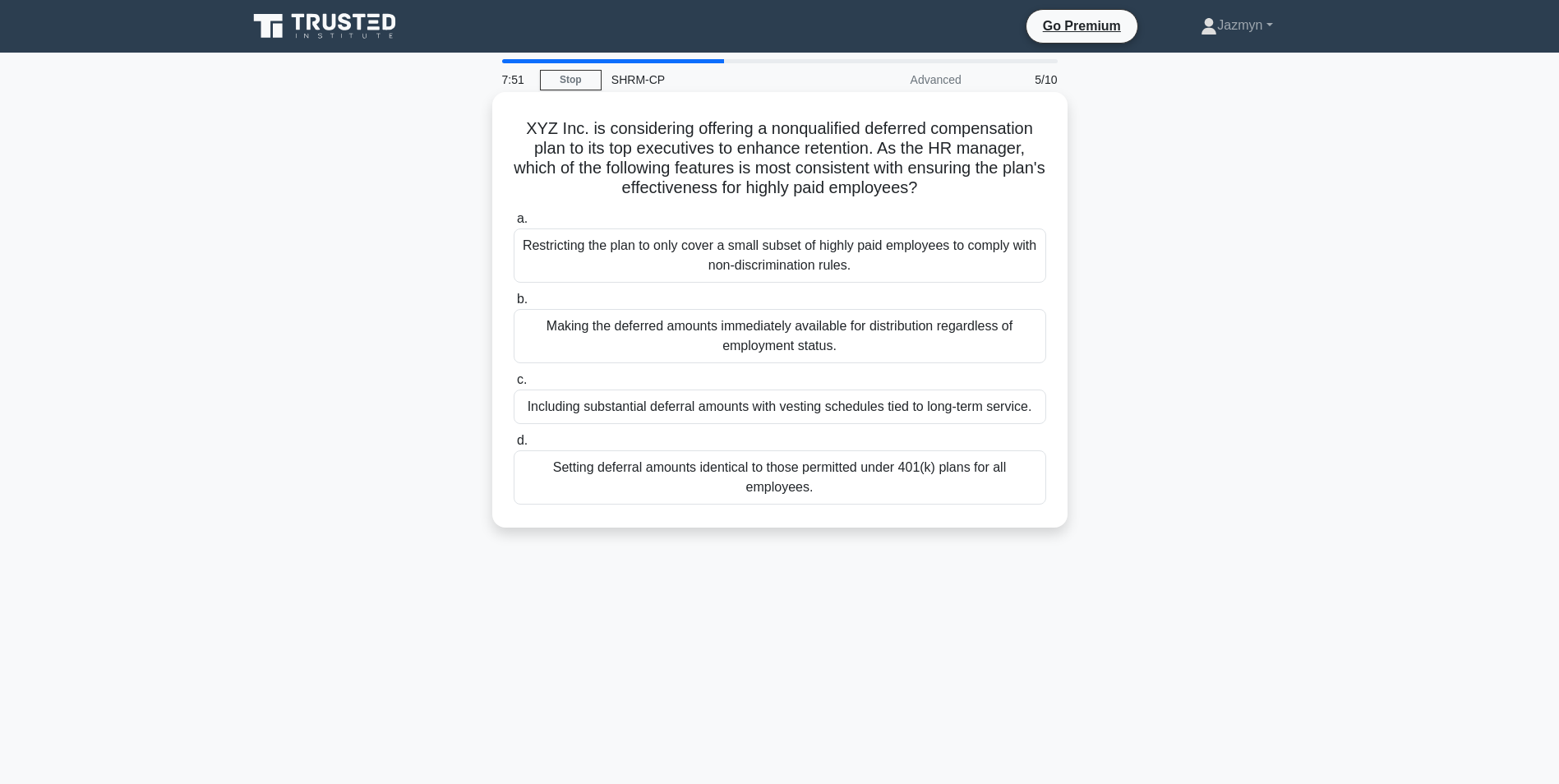 click on "Restricting the plan to only cover a small subset of highly paid employees to comply with non-discrimination rules." at bounding box center (780, 256) 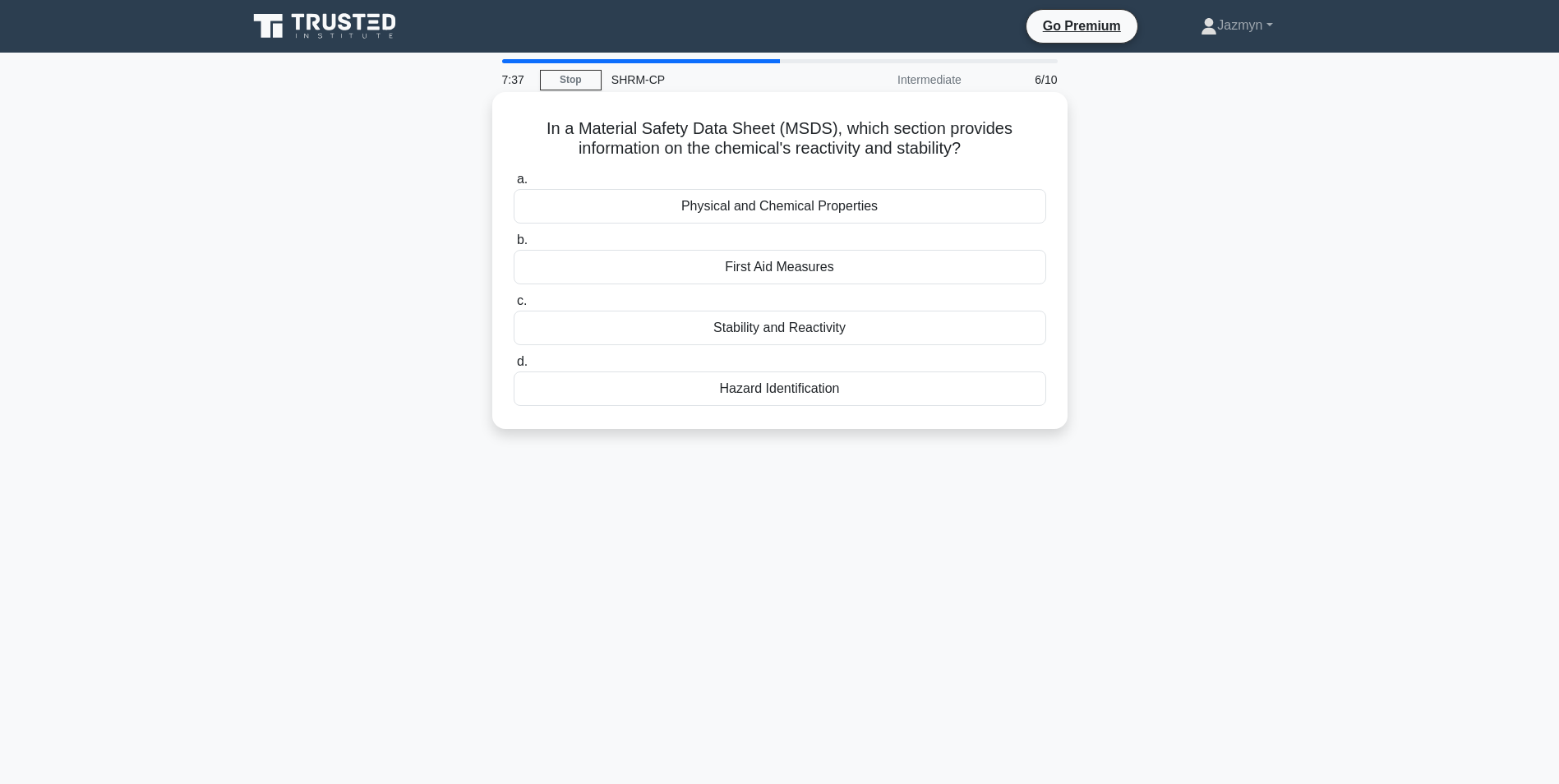 click on "Stability and Reactivity" at bounding box center [780, 328] 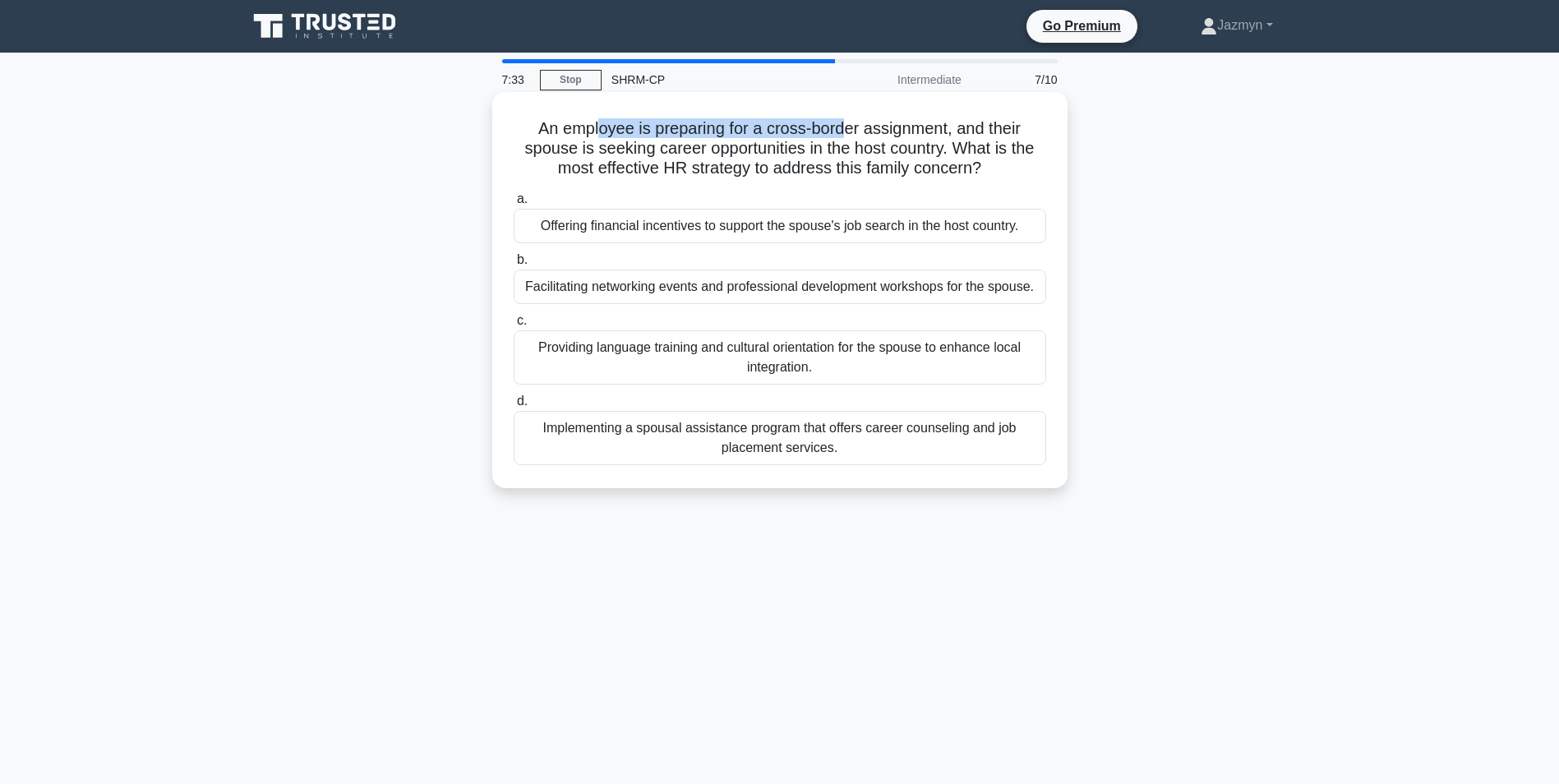 drag, startPoint x: 597, startPoint y: 132, endPoint x: 845, endPoint y: 128, distance: 248.03226 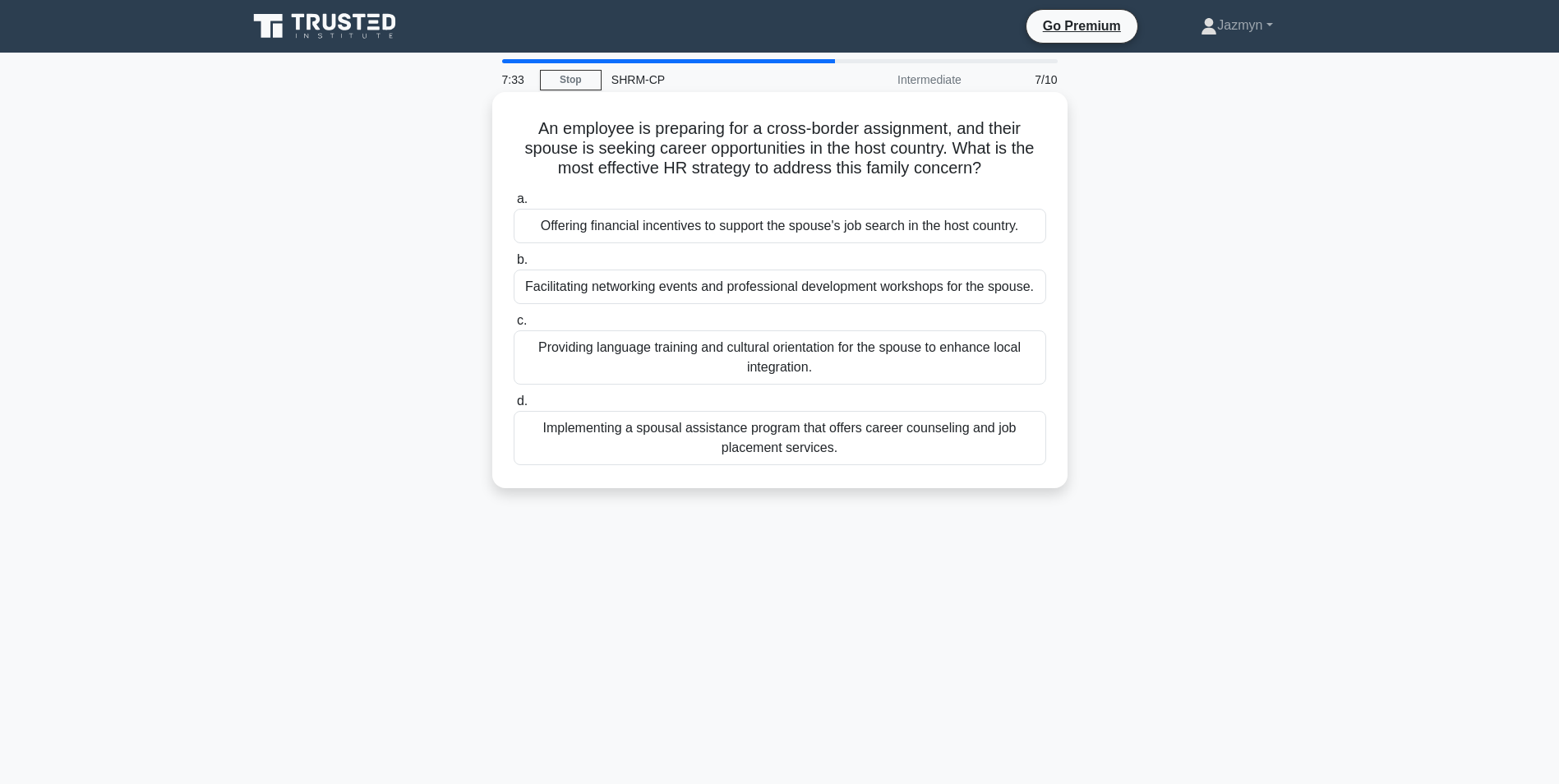 drag, startPoint x: 845, startPoint y: 128, endPoint x: 806, endPoint y: 152, distance: 45.793013 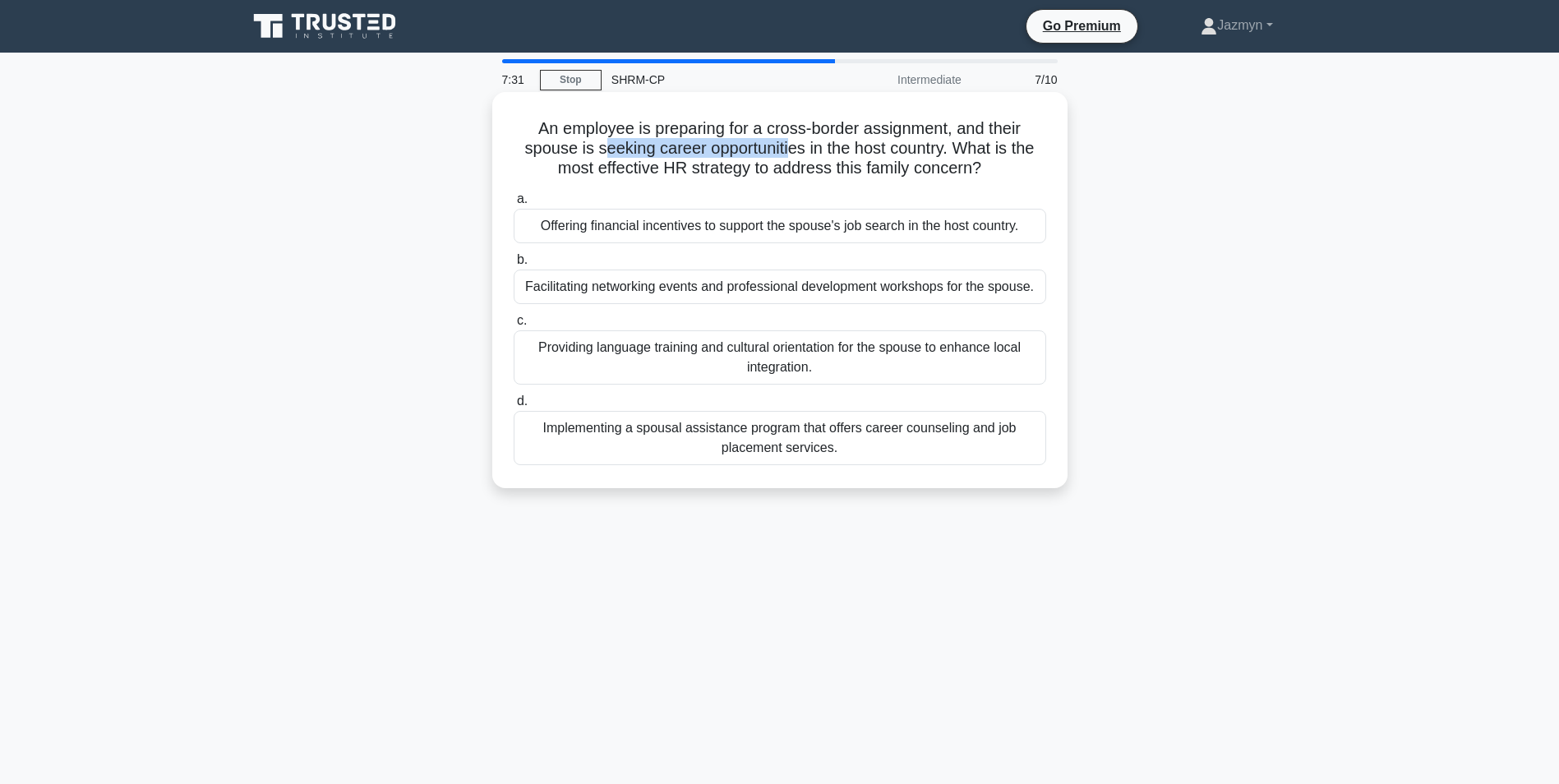 drag, startPoint x: 599, startPoint y: 150, endPoint x: 787, endPoint y: 154, distance: 188.04255 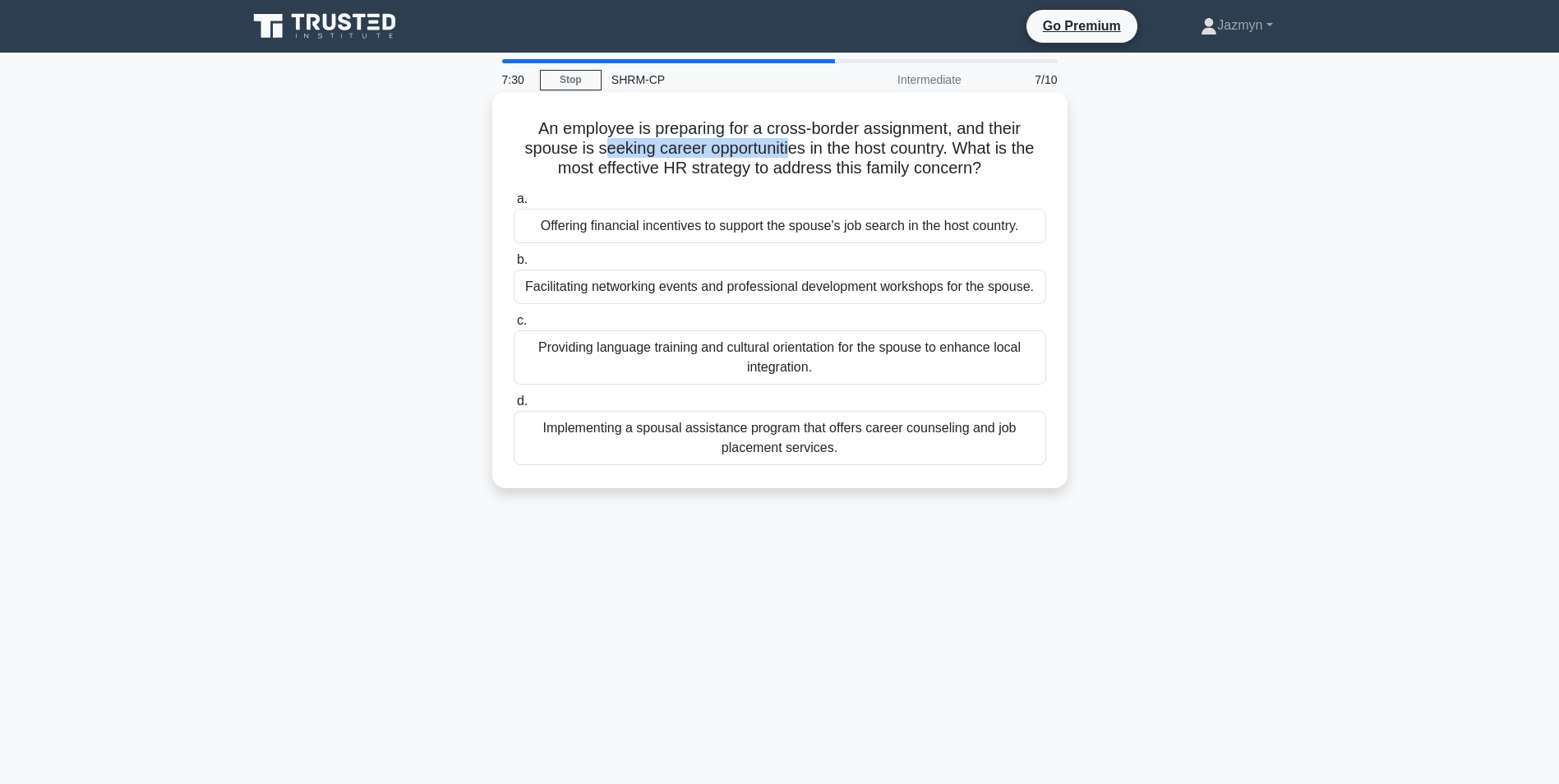 click on "An employee is preparing for a cross-border assignment, and their spouse is seeking career opportunities in the host country. What is the most effective HR strategy to address this family concern?
.spinner_0XTQ{transform-origin:center;animation:spinner_y6GP .75s linear infinite}@keyframes spinner_y6GP{100%{transform:rotate(360deg)}}" at bounding box center (780, 149) 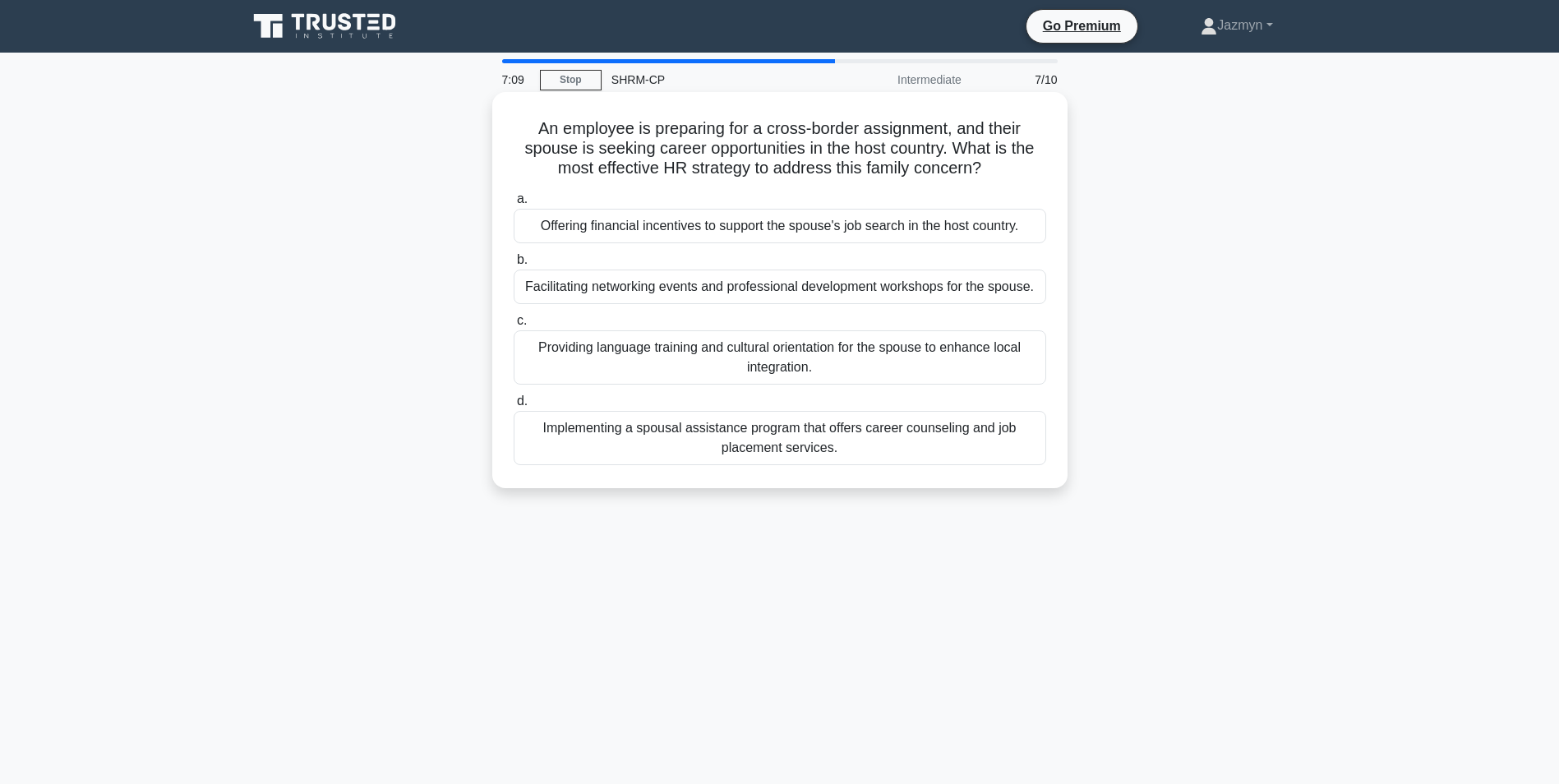 click on "Implementing a spousal assistance program that offers career counseling and job placement services." at bounding box center (780, 438) 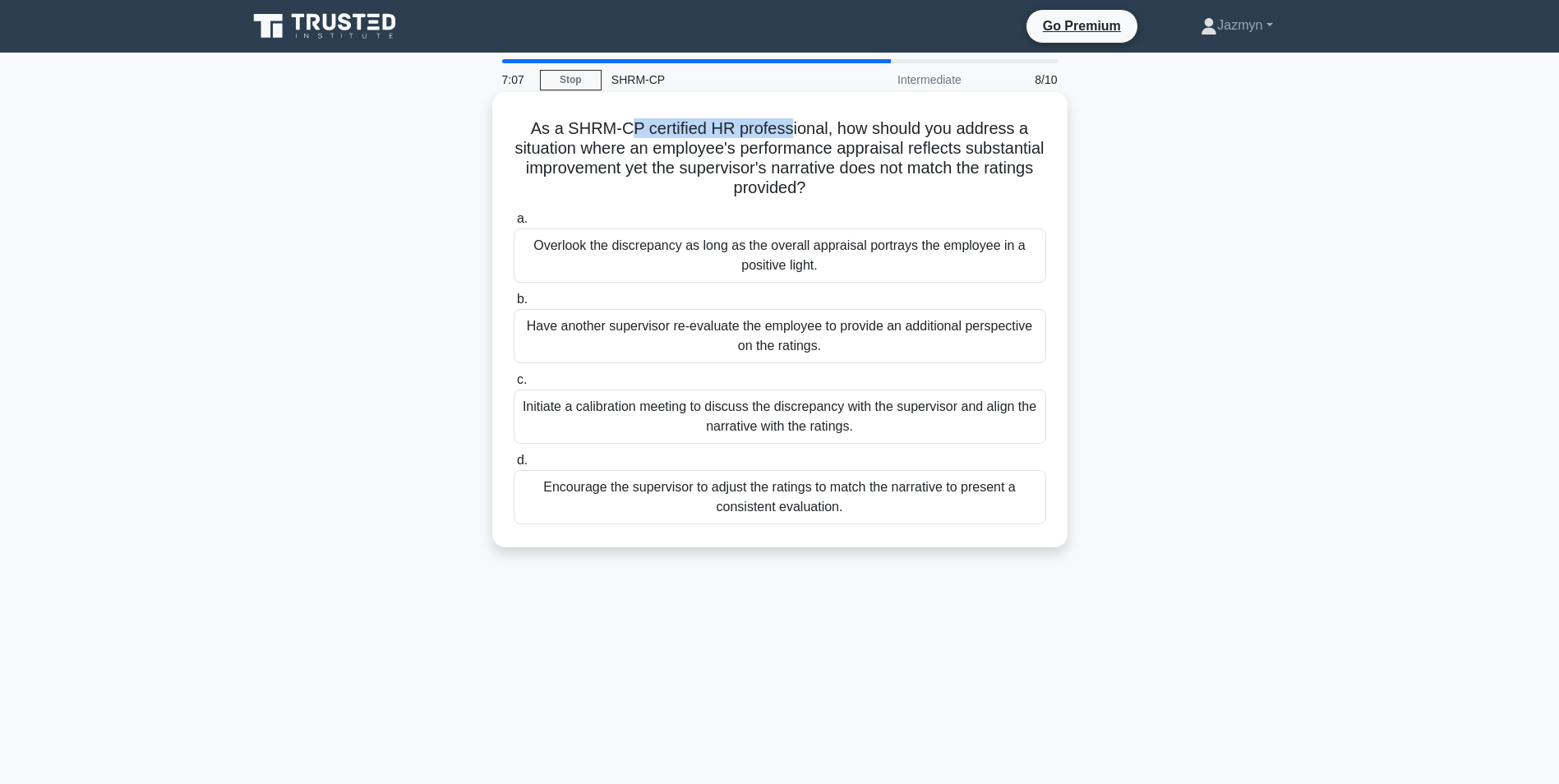 drag, startPoint x: 634, startPoint y: 122, endPoint x: 790, endPoint y: 135, distance: 156.54073 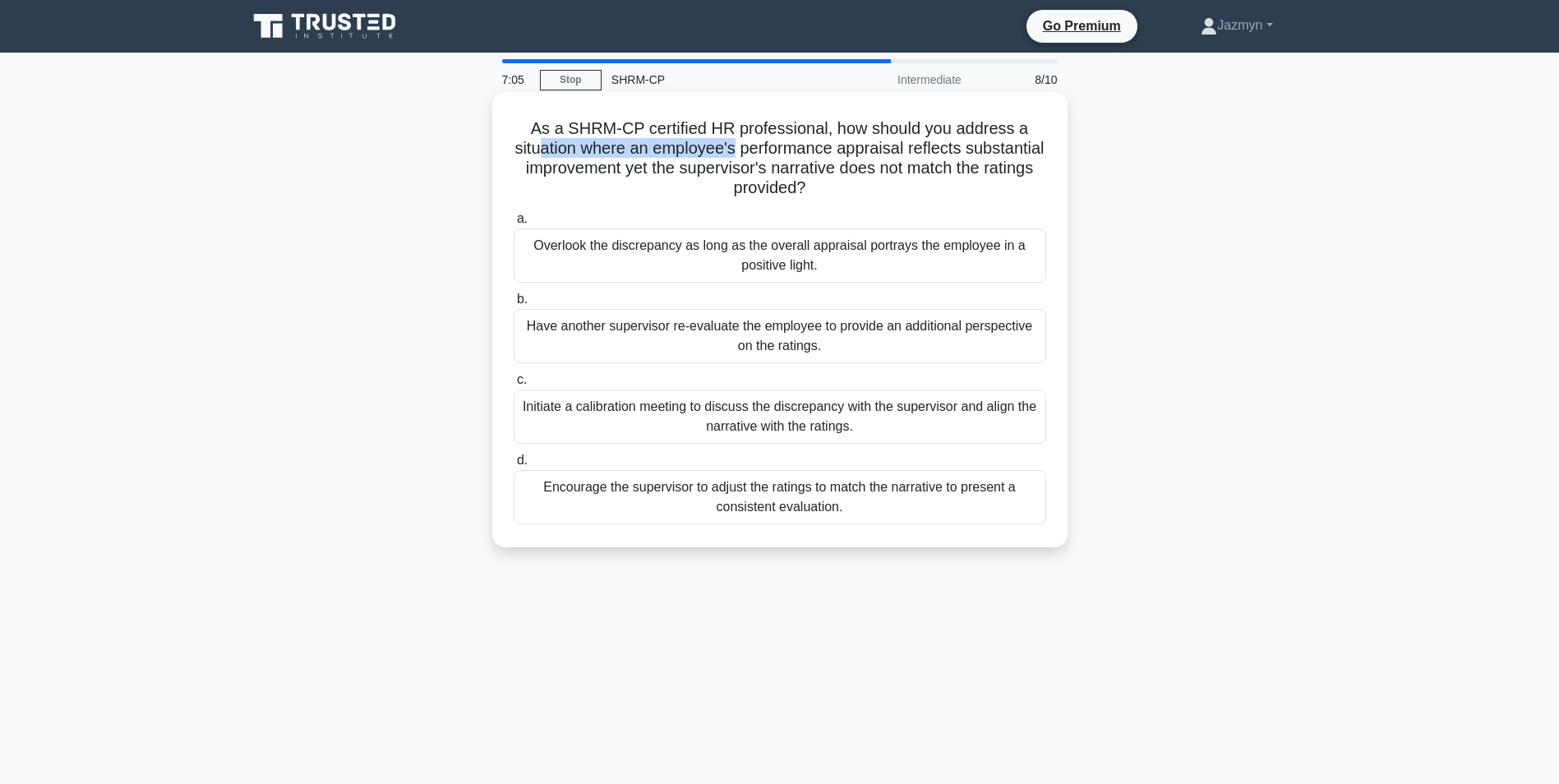 drag, startPoint x: 582, startPoint y: 149, endPoint x: 773, endPoint y: 149, distance: 191 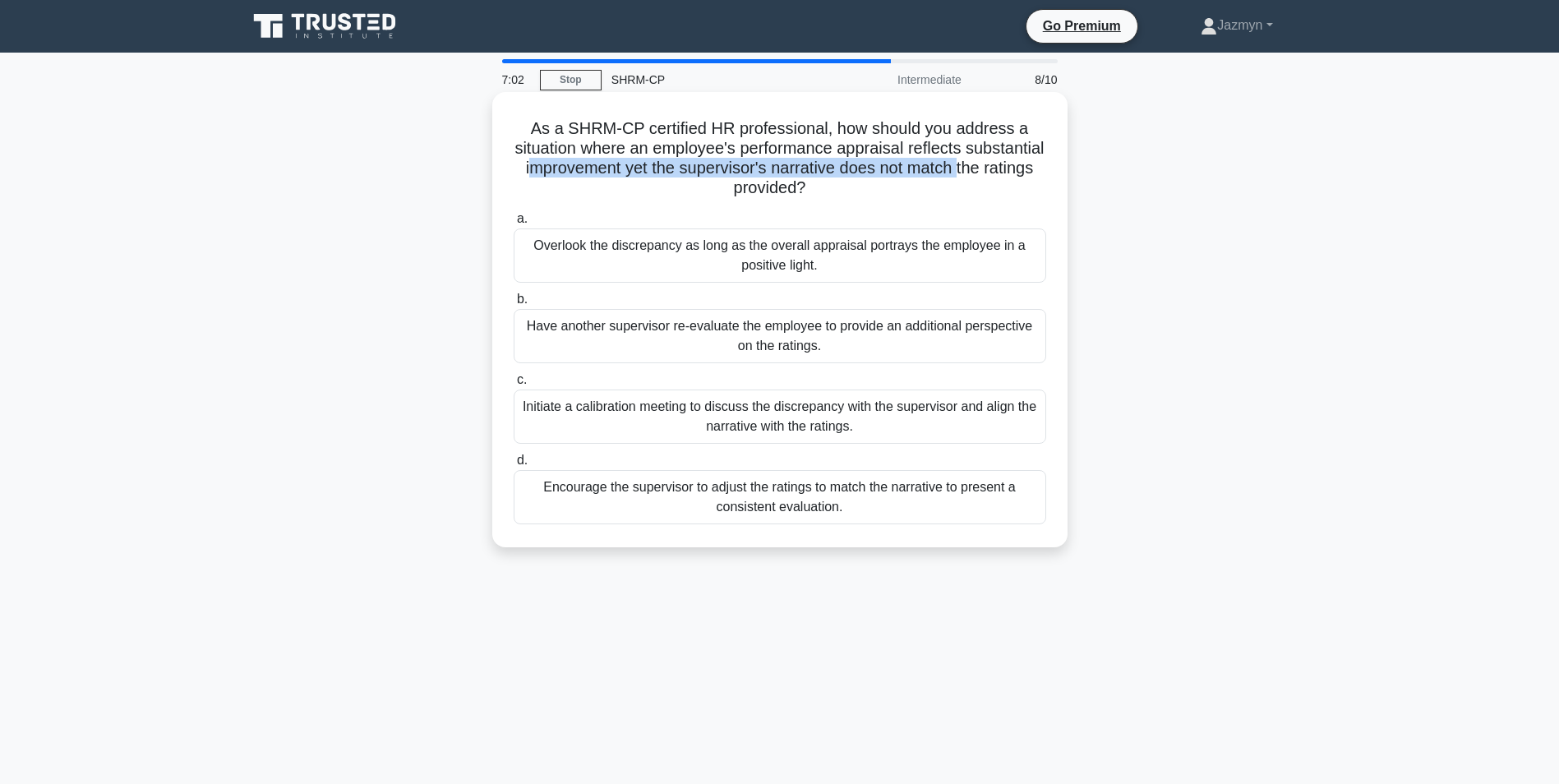 drag, startPoint x: 610, startPoint y: 175, endPoint x: 685, endPoint y: 181, distance: 75.23962 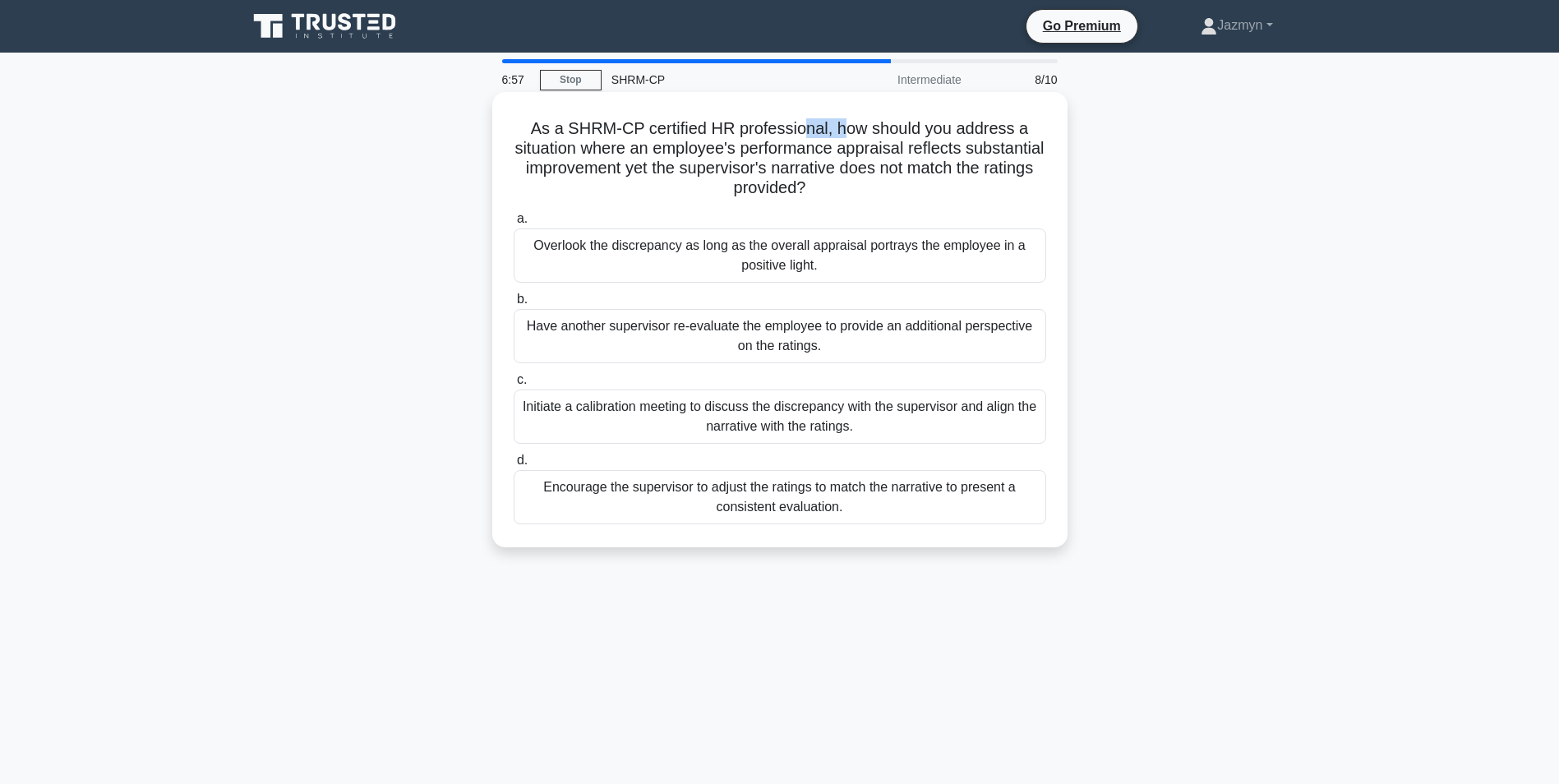 drag, startPoint x: 821, startPoint y: 127, endPoint x: 851, endPoint y: 131, distance: 30.265492 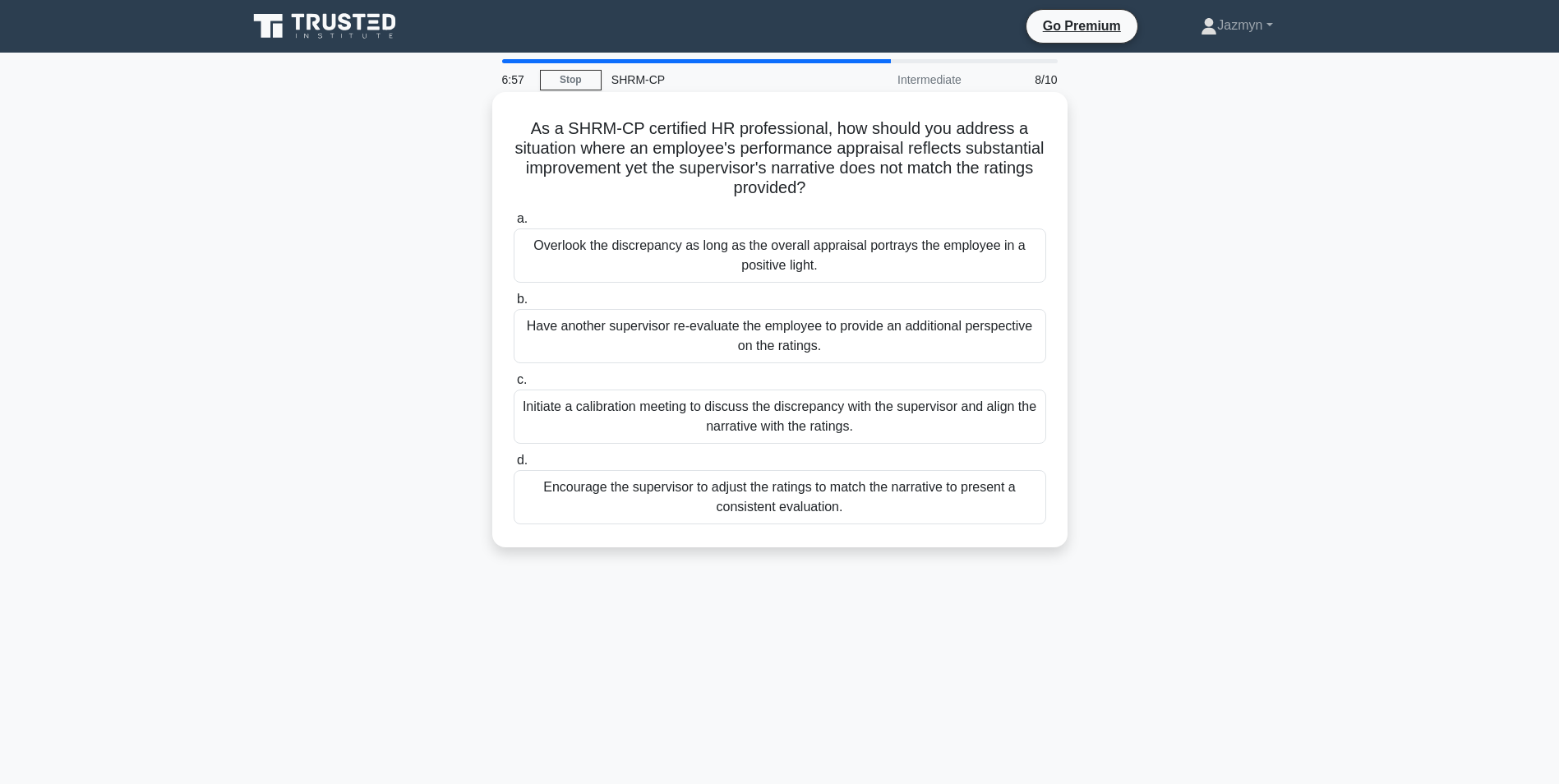 drag, startPoint x: 851, startPoint y: 131, endPoint x: 866, endPoint y: 128, distance: 15.297059 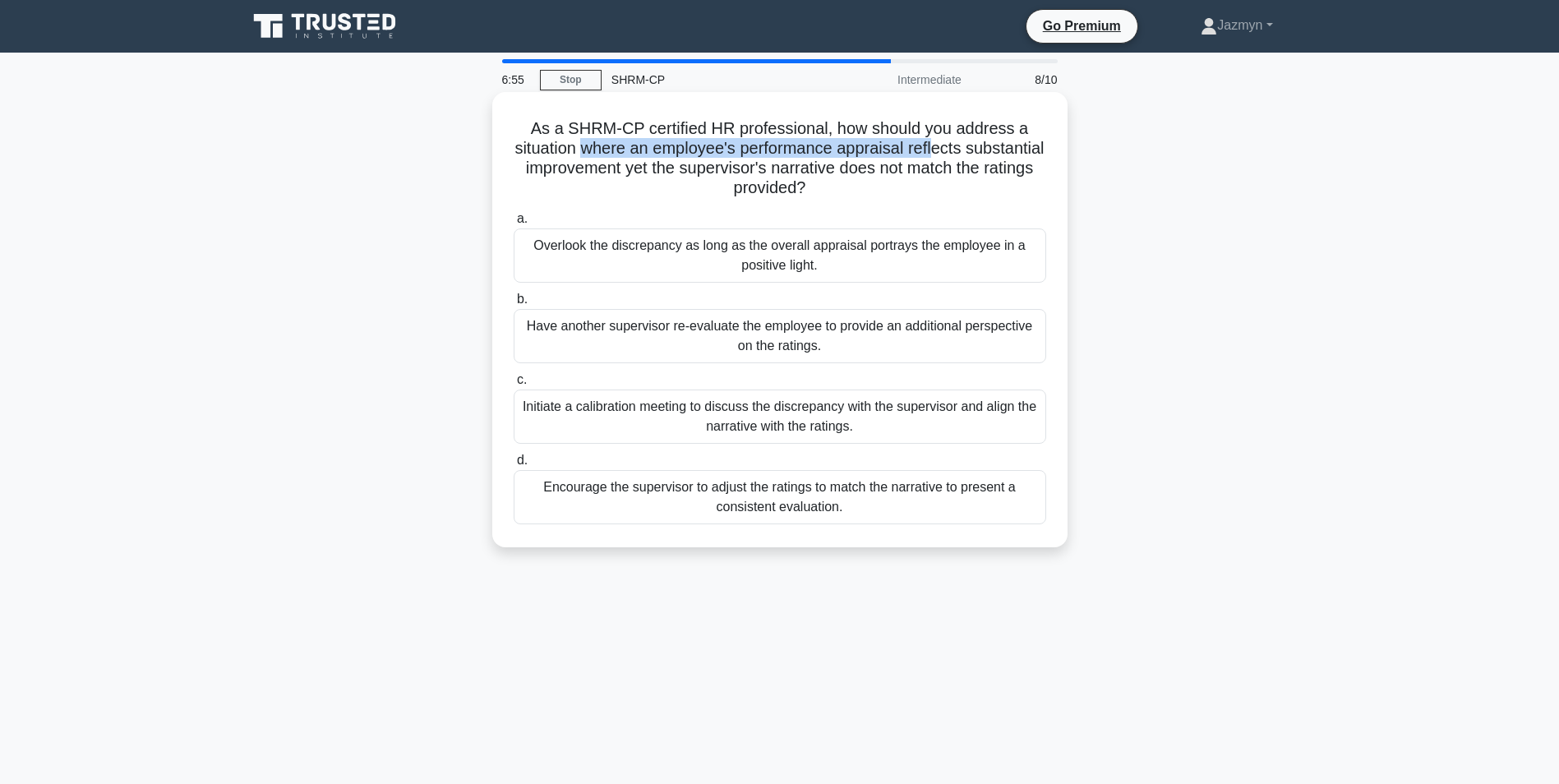 drag, startPoint x: 622, startPoint y: 158, endPoint x: 979, endPoint y: 141, distance: 357.40453 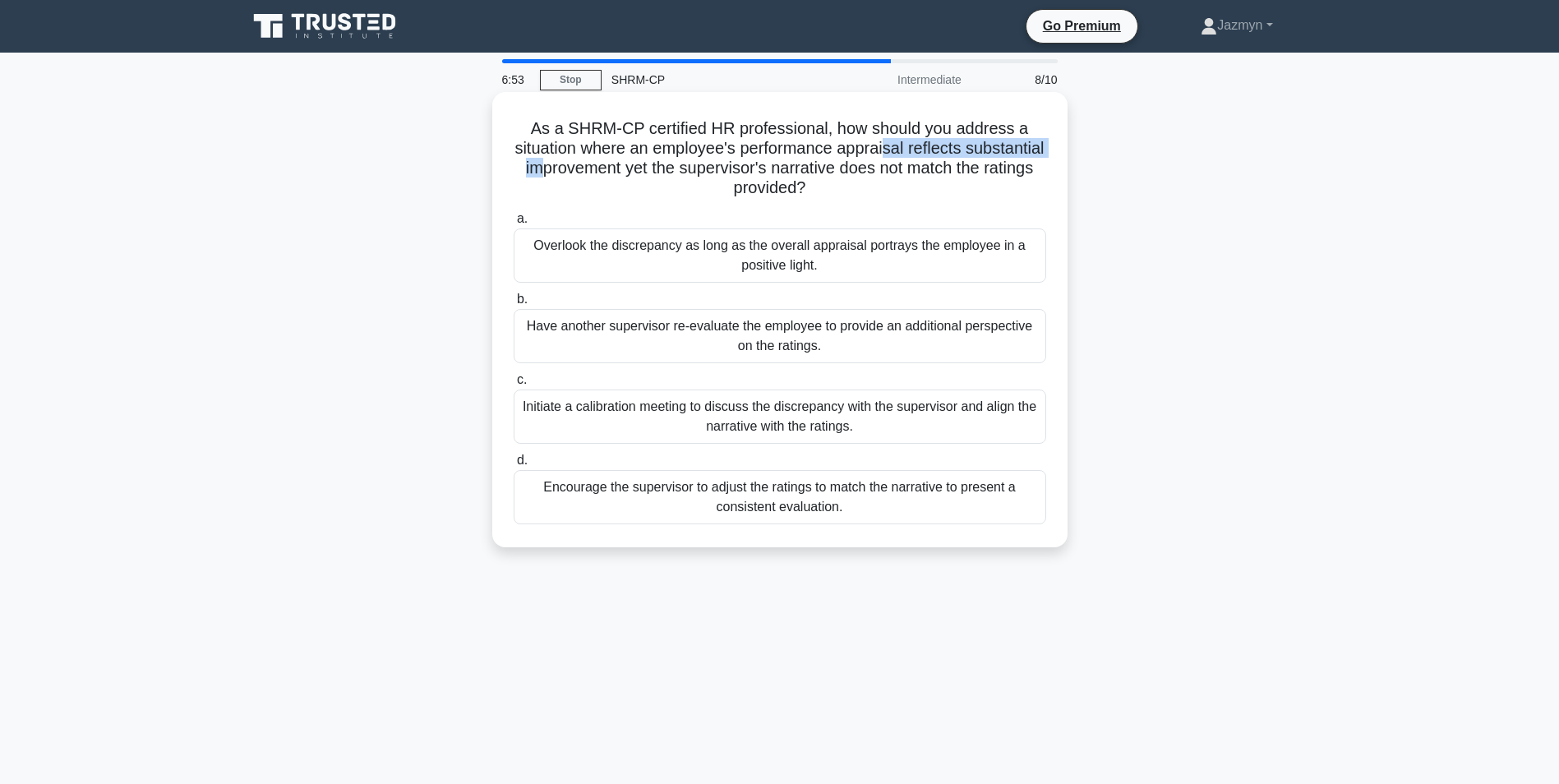 drag, startPoint x: 665, startPoint y: 167, endPoint x: 929, endPoint y: 158, distance: 264.15336 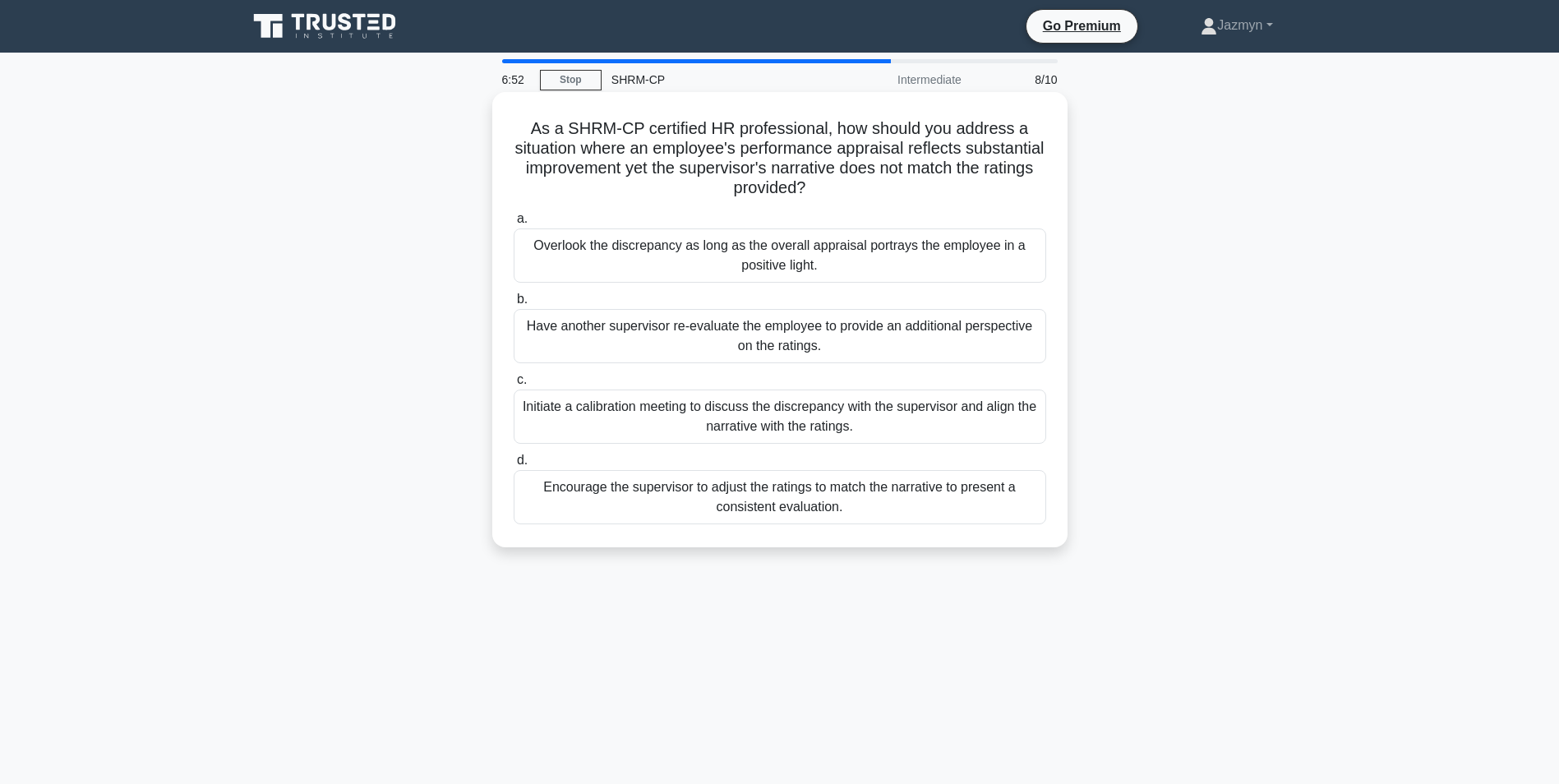 drag, startPoint x: 929, startPoint y: 158, endPoint x: 857, endPoint y: 201, distance: 83.86298 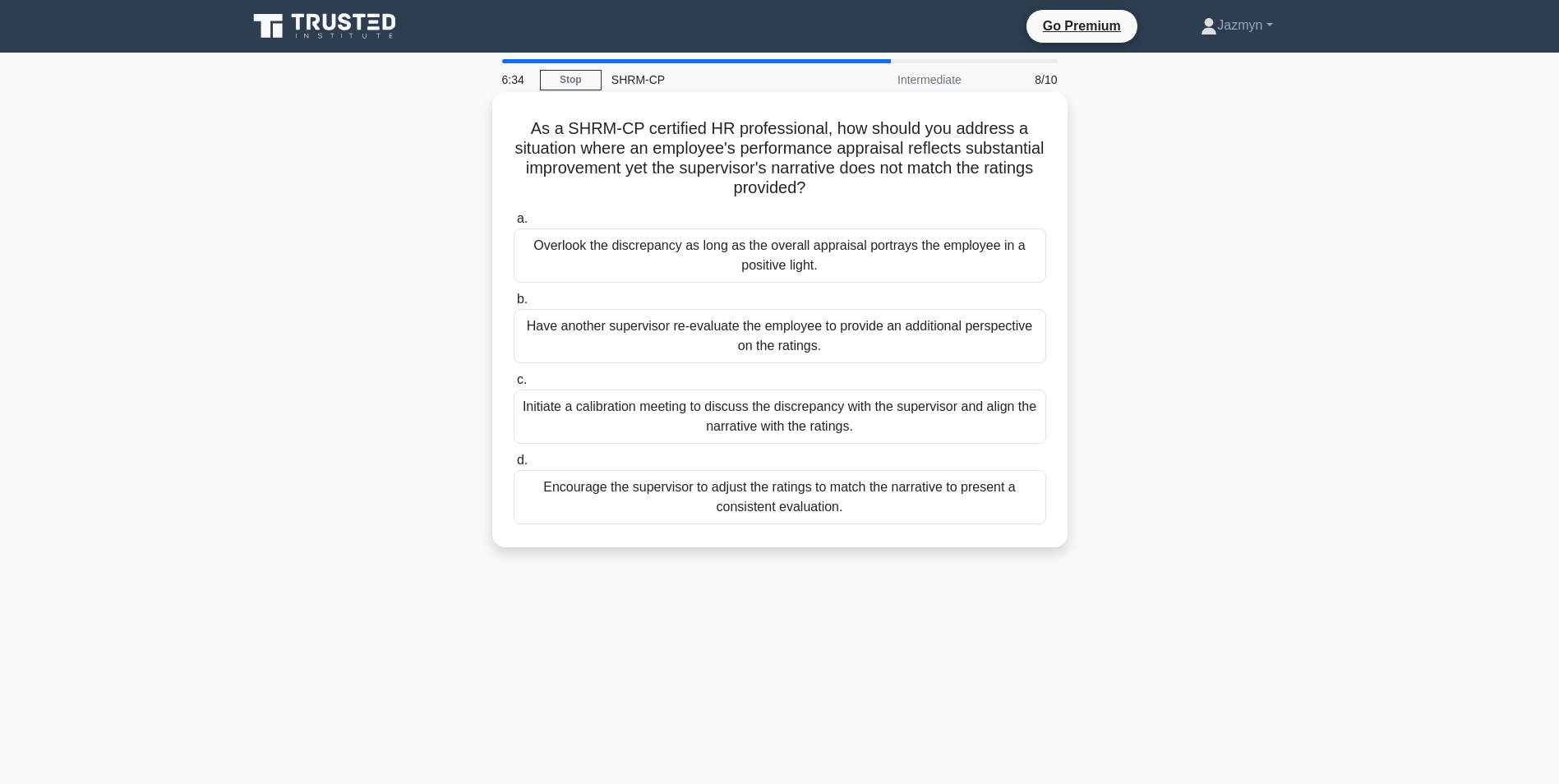 click on "Have another supervisor re-evaluate the employee to provide an additional perspective on the ratings." at bounding box center (780, 336) 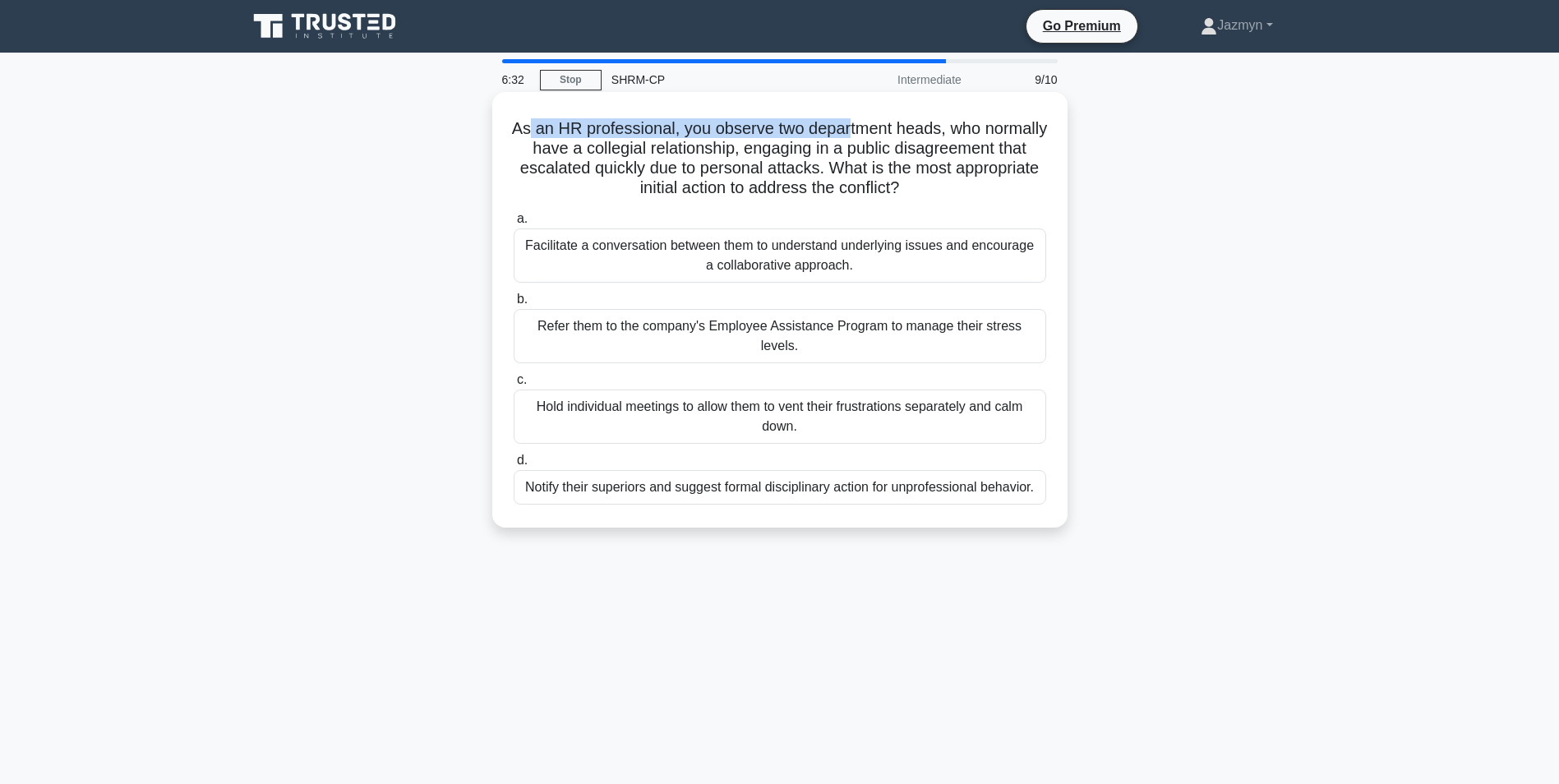 drag, startPoint x: 558, startPoint y: 121, endPoint x: 886, endPoint y: 116, distance: 328.0381 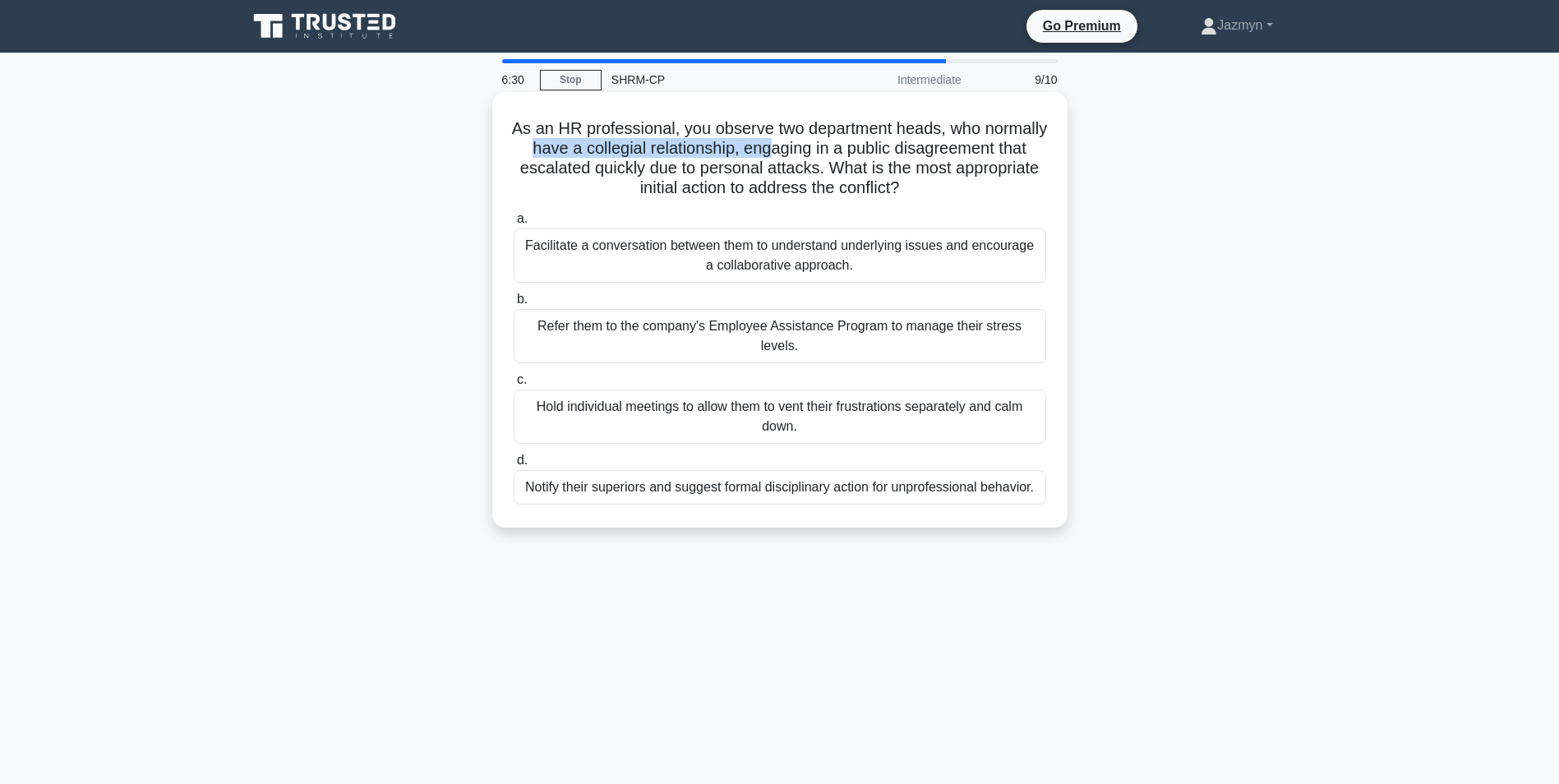 drag, startPoint x: 627, startPoint y: 149, endPoint x: 872, endPoint y: 146, distance: 245.0184 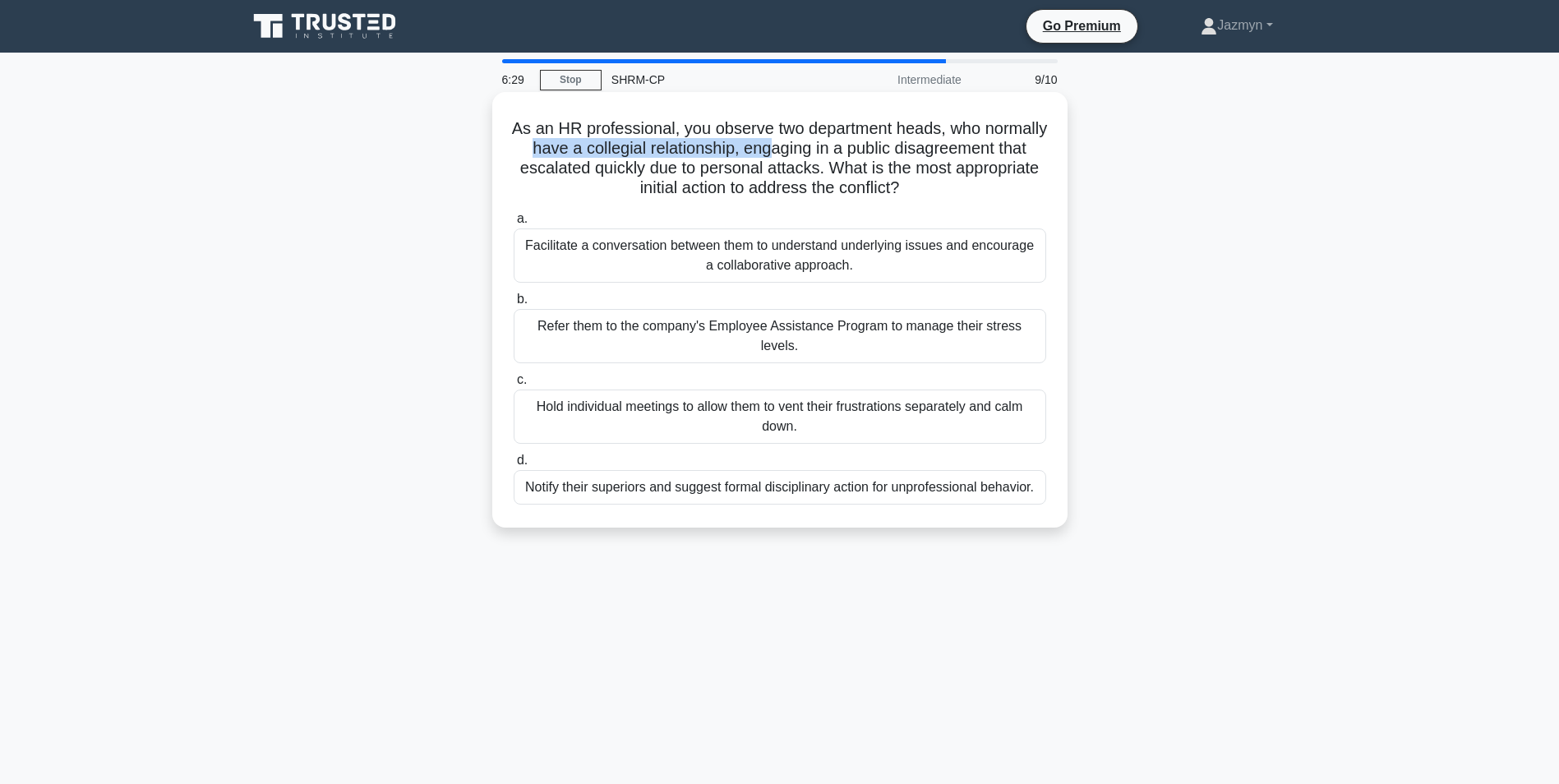 click on "As an HR professional, you observe two department heads, who normally have a collegial relationship, engaging in a public disagreement that escalated quickly due to personal attacks. What is the most appropriate initial action to address the conflict?
.spinner_0XTQ{transform-origin:center;animation:spinner_y6GP .75s linear infinite}@keyframes spinner_y6GP{100%{transform:rotate(360deg)}}" at bounding box center (780, 159) 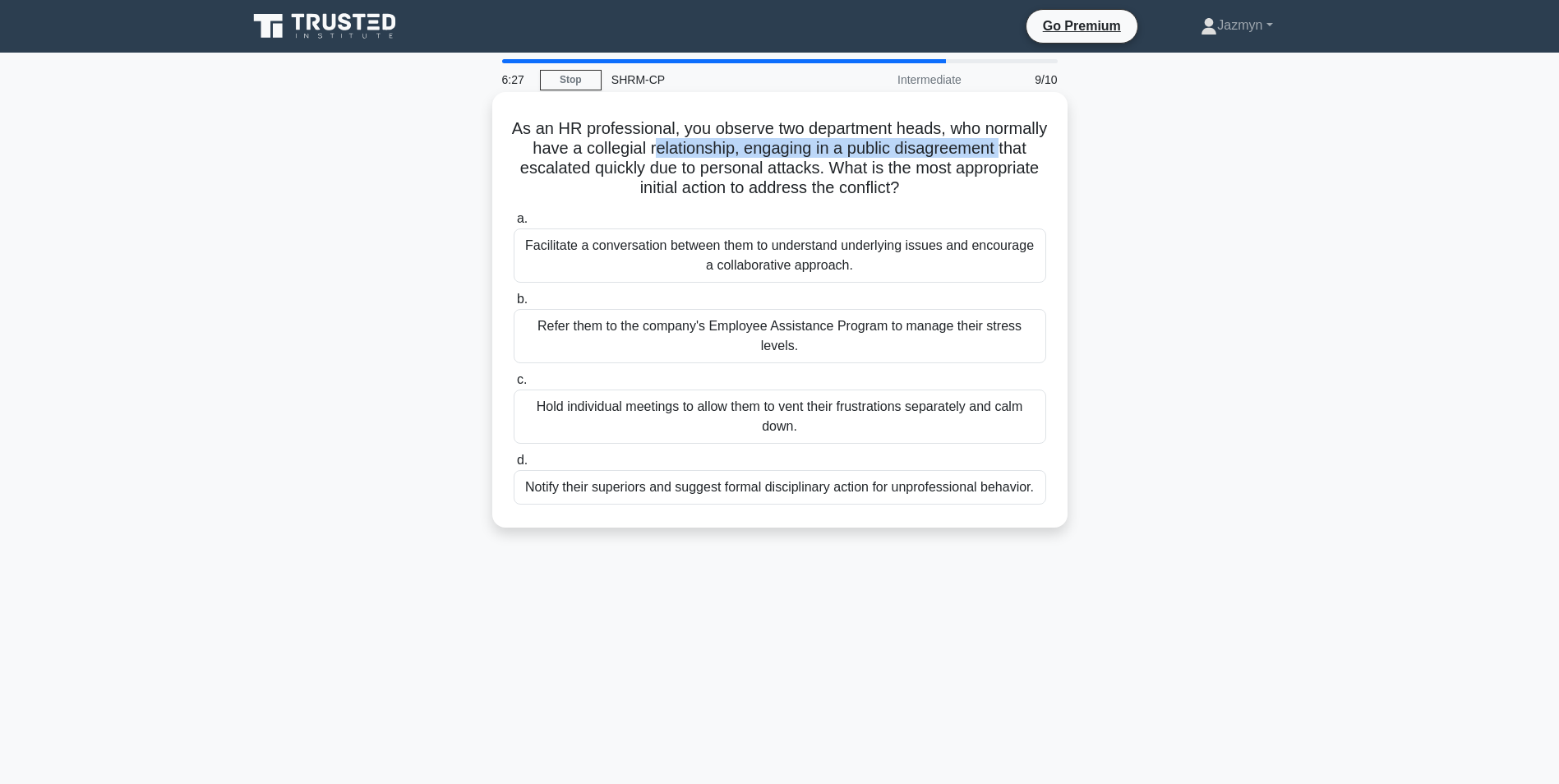 drag, startPoint x: 633, startPoint y: 161, endPoint x: 754, endPoint y: 158, distance: 121.03718 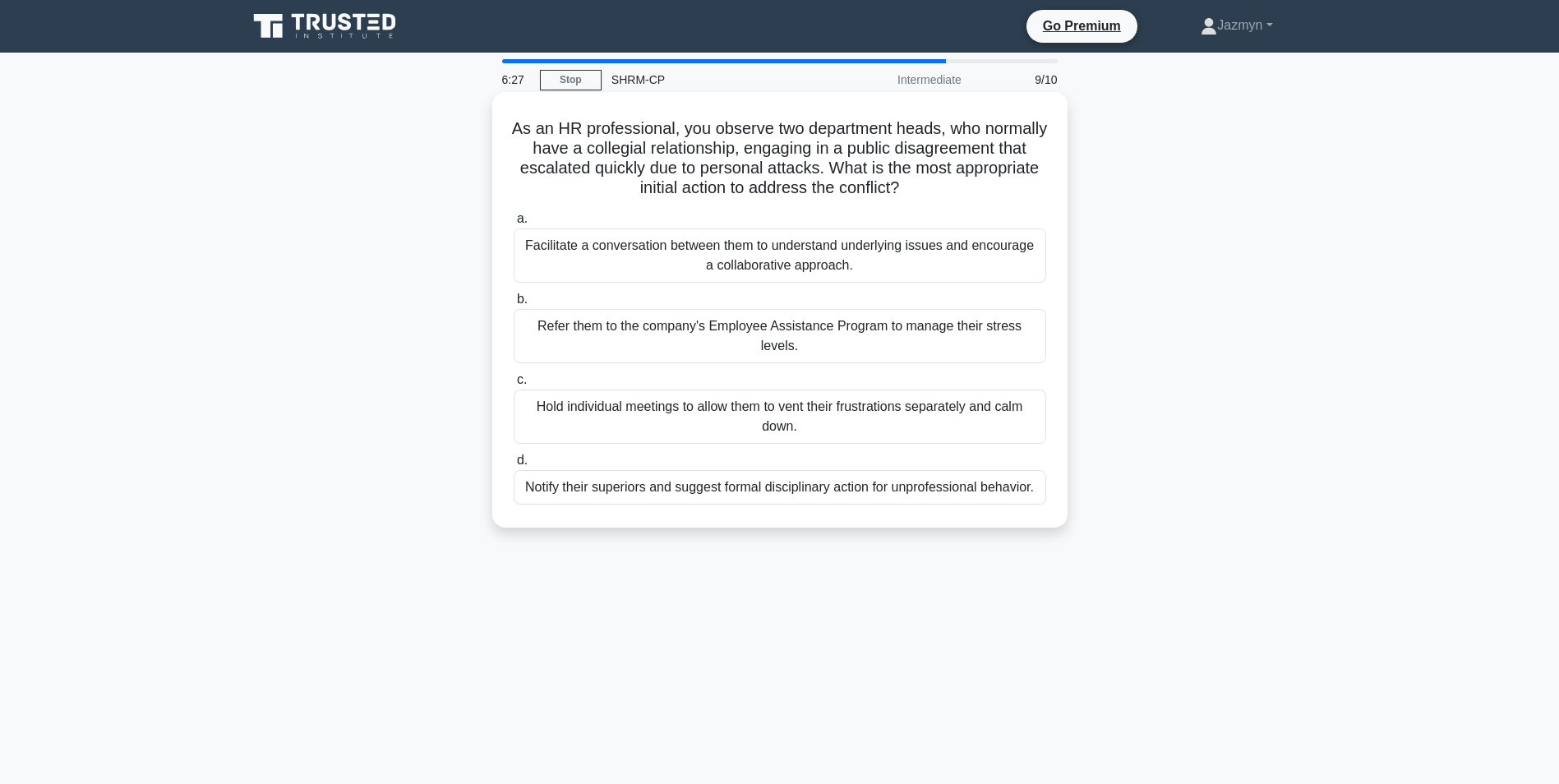 drag, startPoint x: 754, startPoint y: 158, endPoint x: 745, endPoint y: 174, distance: 18.35756 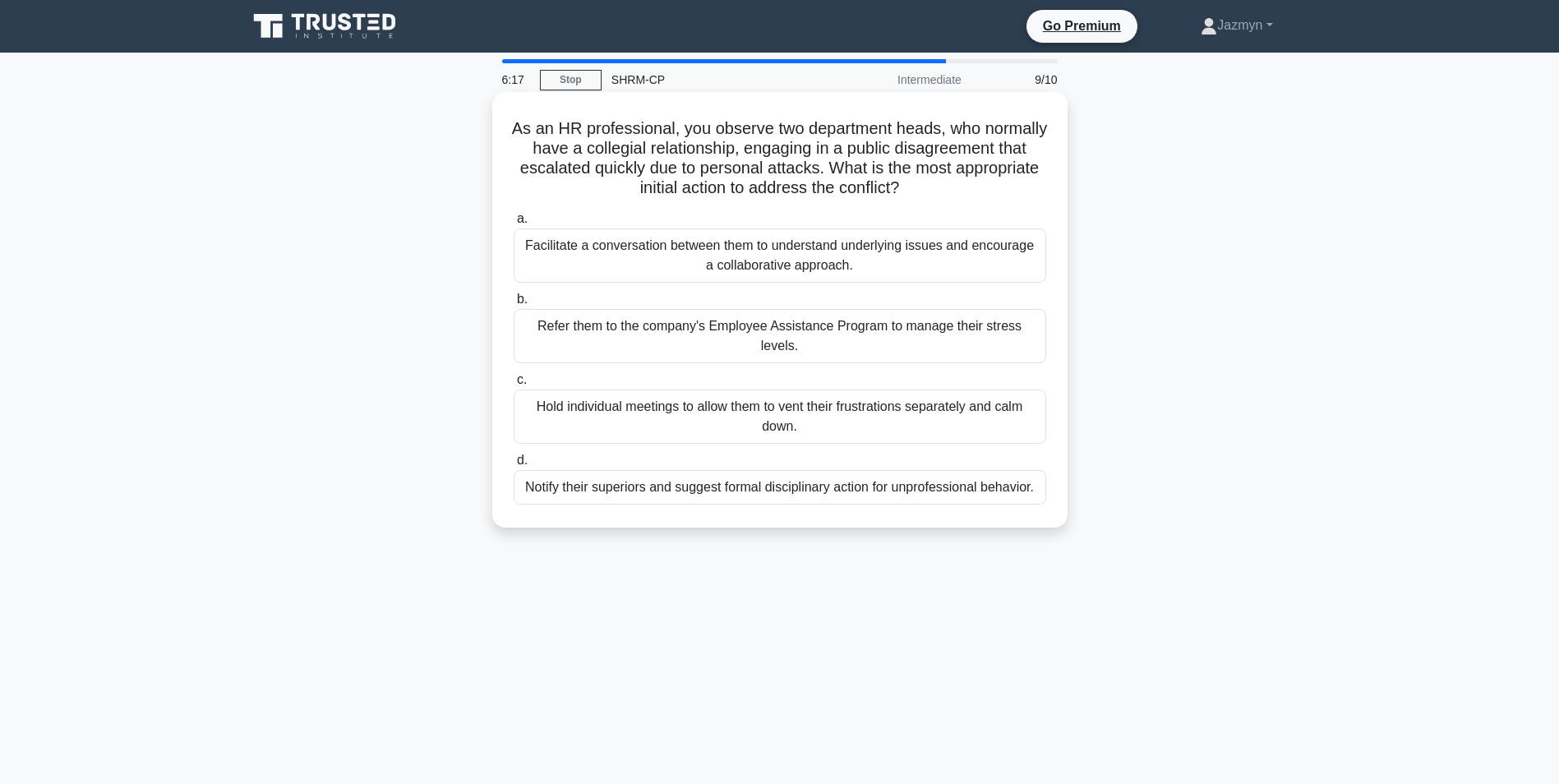 click on "Facilitate a conversation between them to understand underlying issues and encourage a collaborative approach." at bounding box center [780, 256] 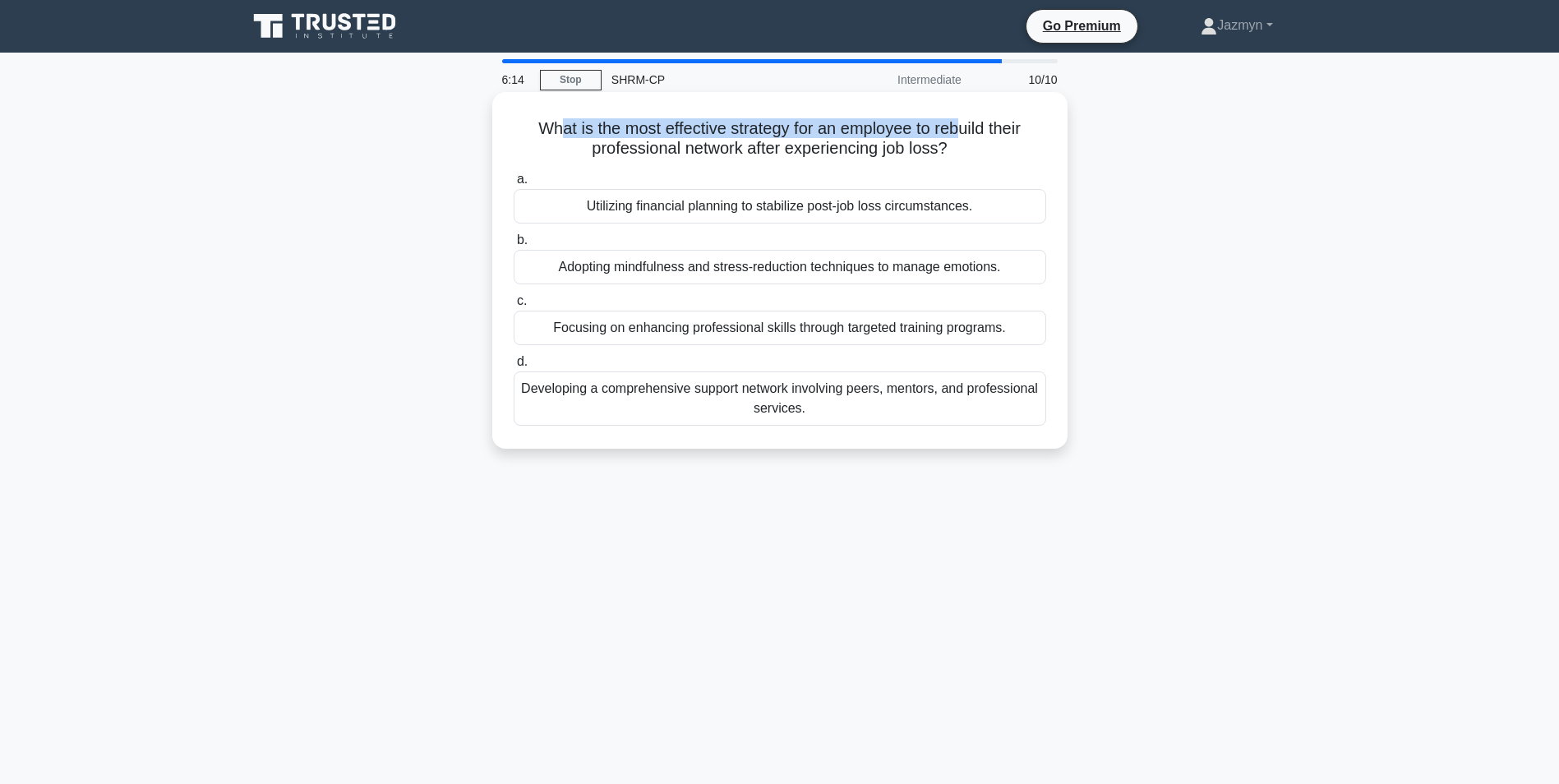 drag, startPoint x: 558, startPoint y: 138, endPoint x: 966, endPoint y: 136, distance: 408.0049 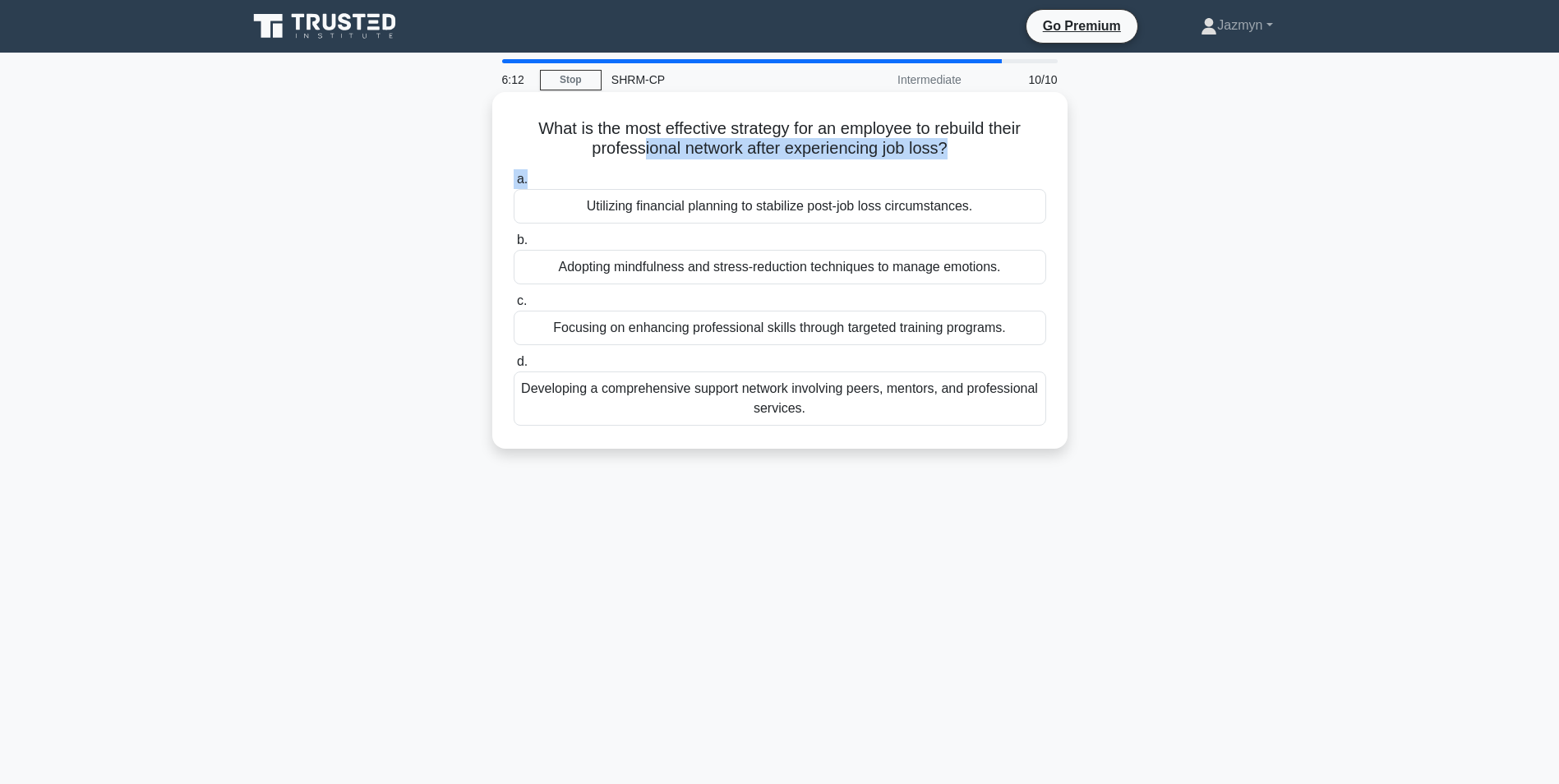 drag, startPoint x: 639, startPoint y: 159, endPoint x: 905, endPoint y: 178, distance: 266.67771 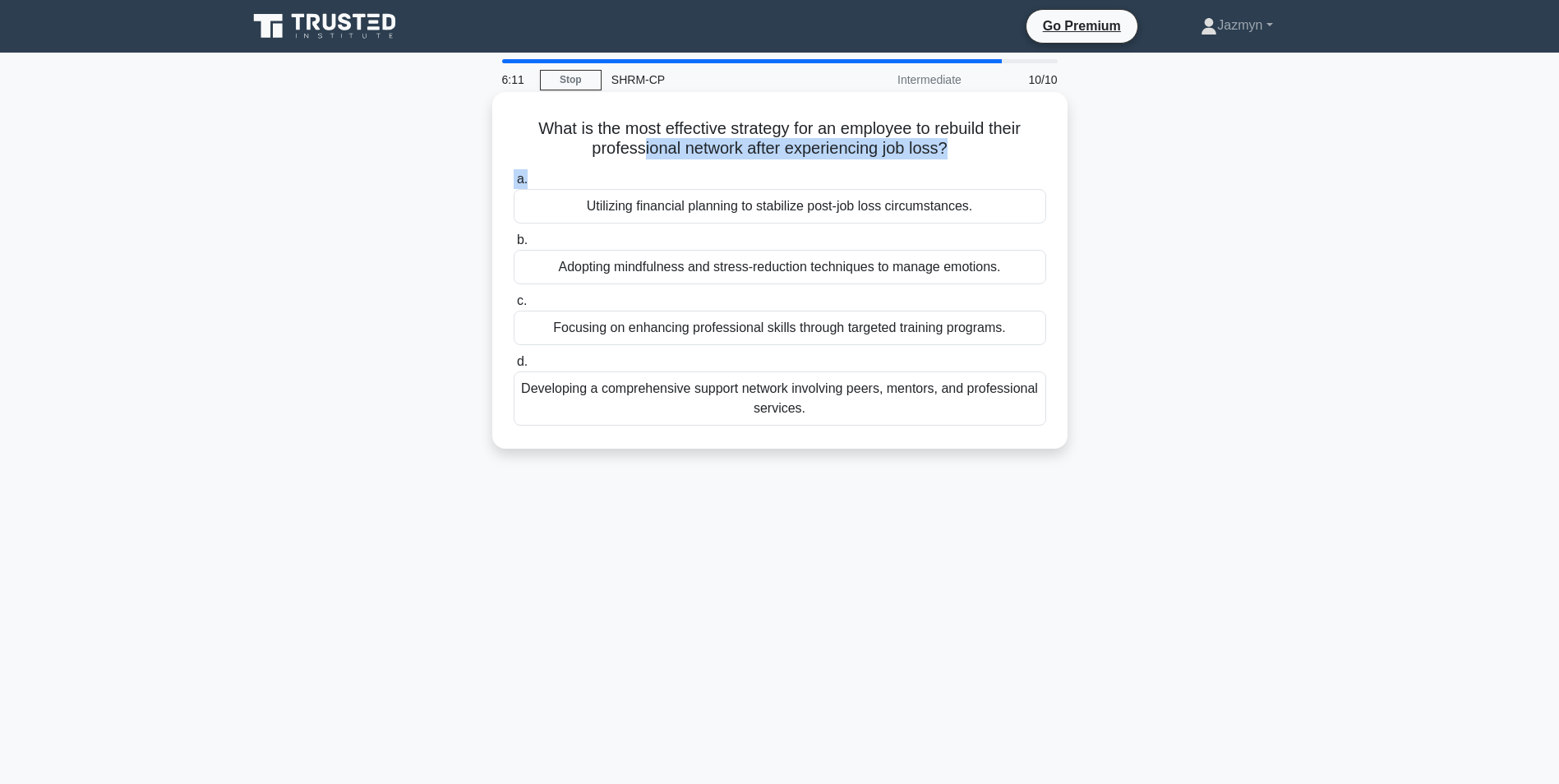 drag, startPoint x: 905, startPoint y: 178, endPoint x: 791, endPoint y: 156, distance: 116.1034 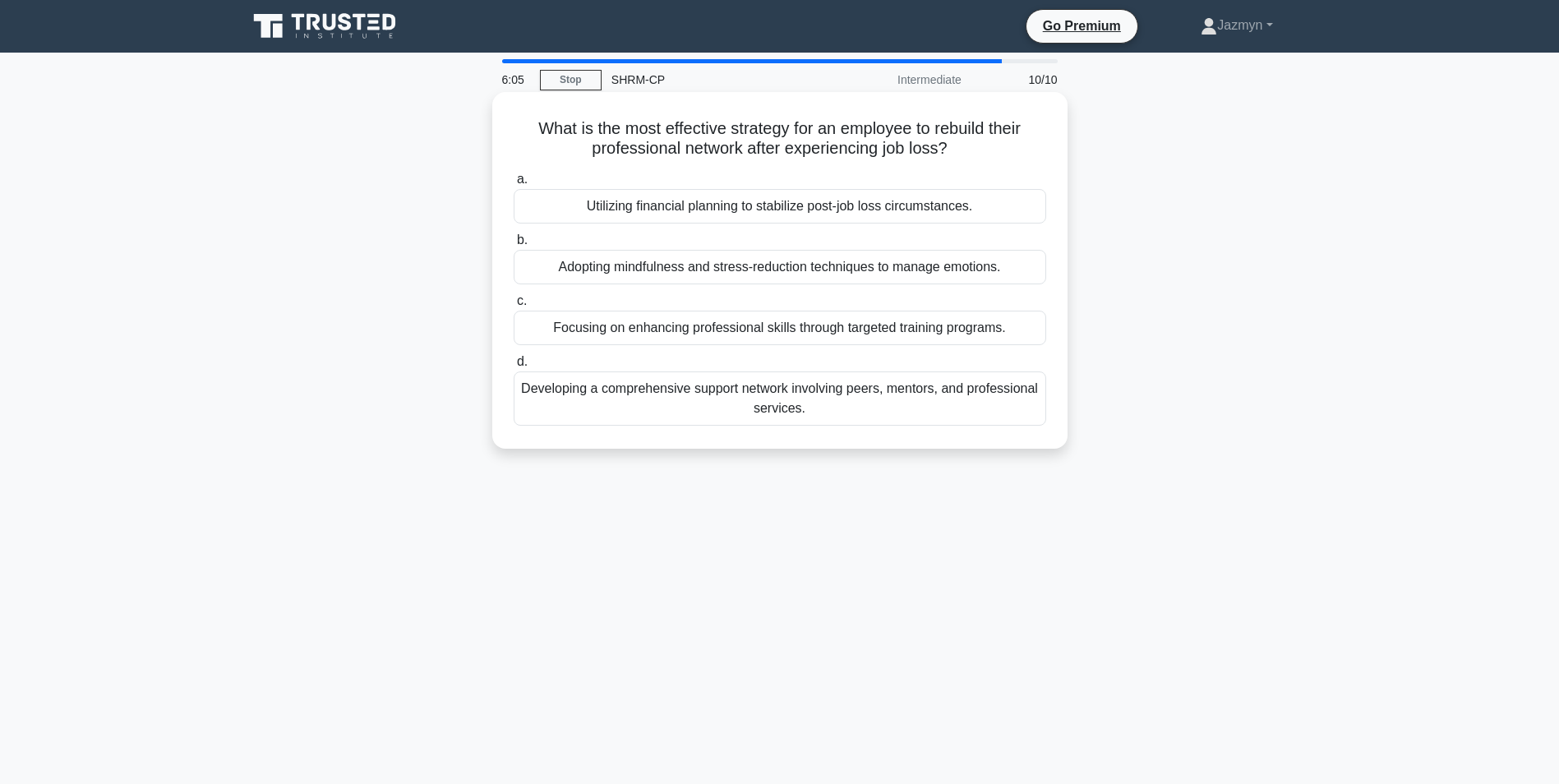 click on "Developing a comprehensive support network involving peers, mentors, and professional services." at bounding box center (780, 399) 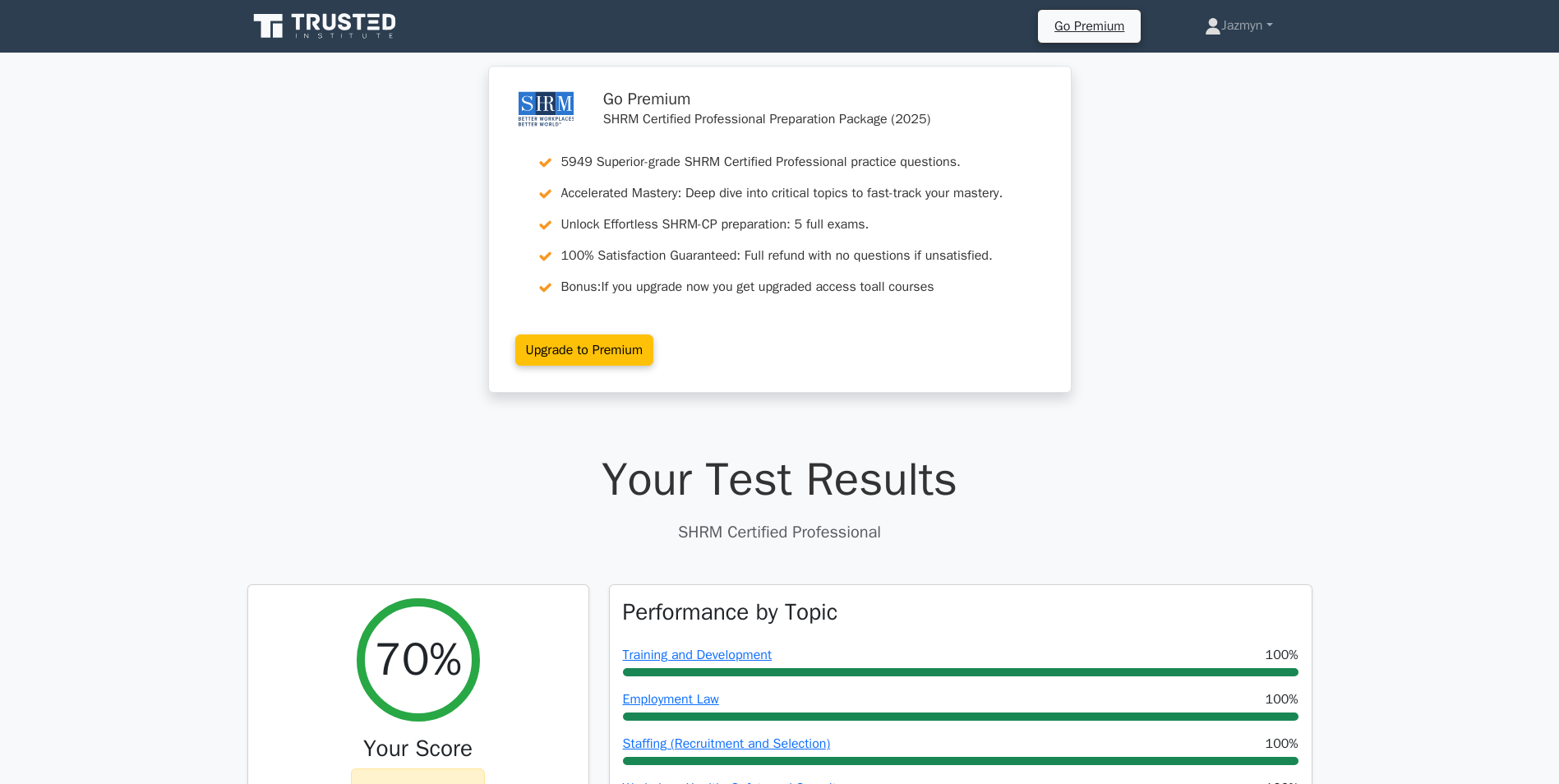 scroll, scrollTop: 0, scrollLeft: 0, axis: both 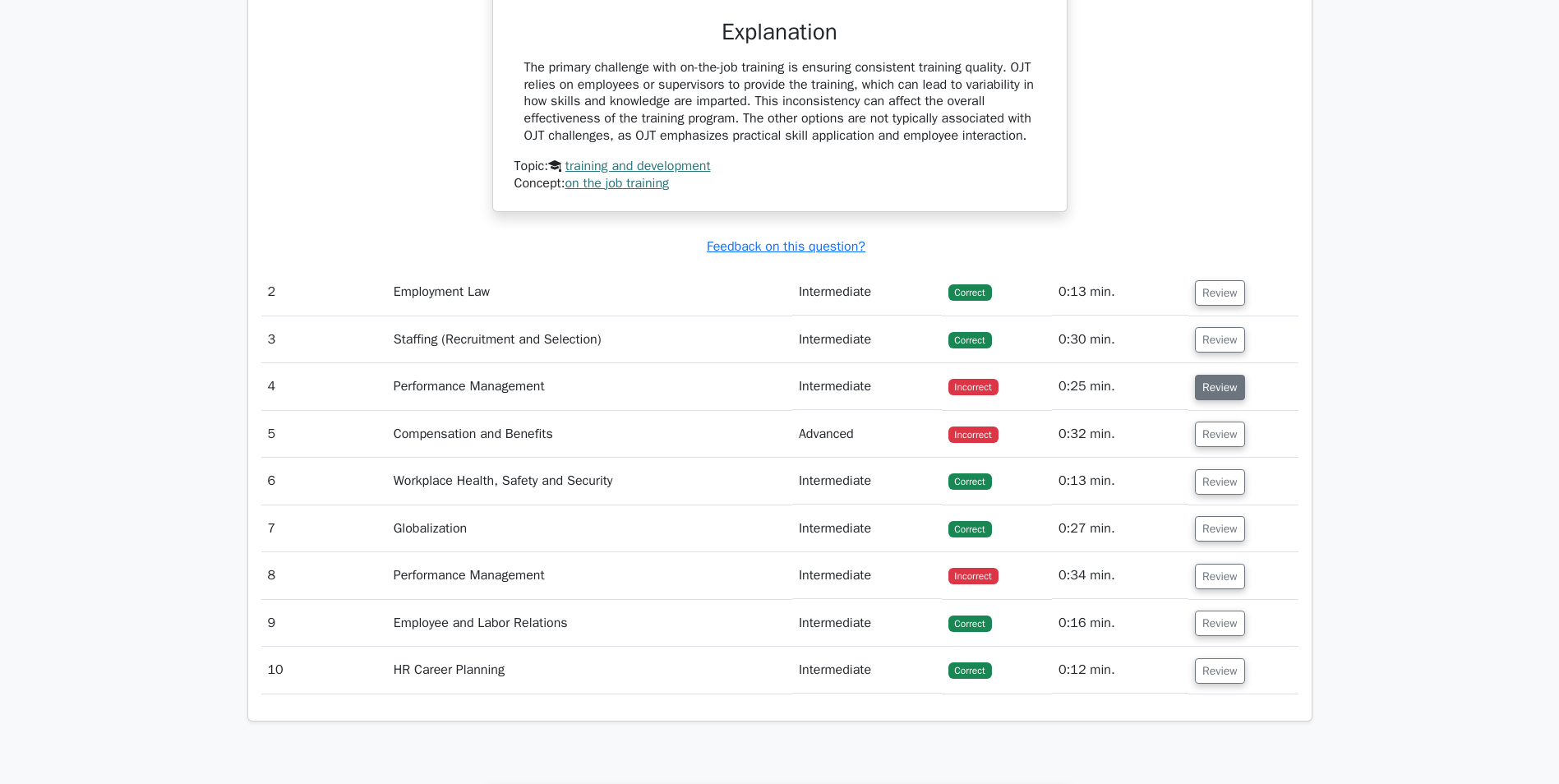 click on "Review" at bounding box center [1220, 387] 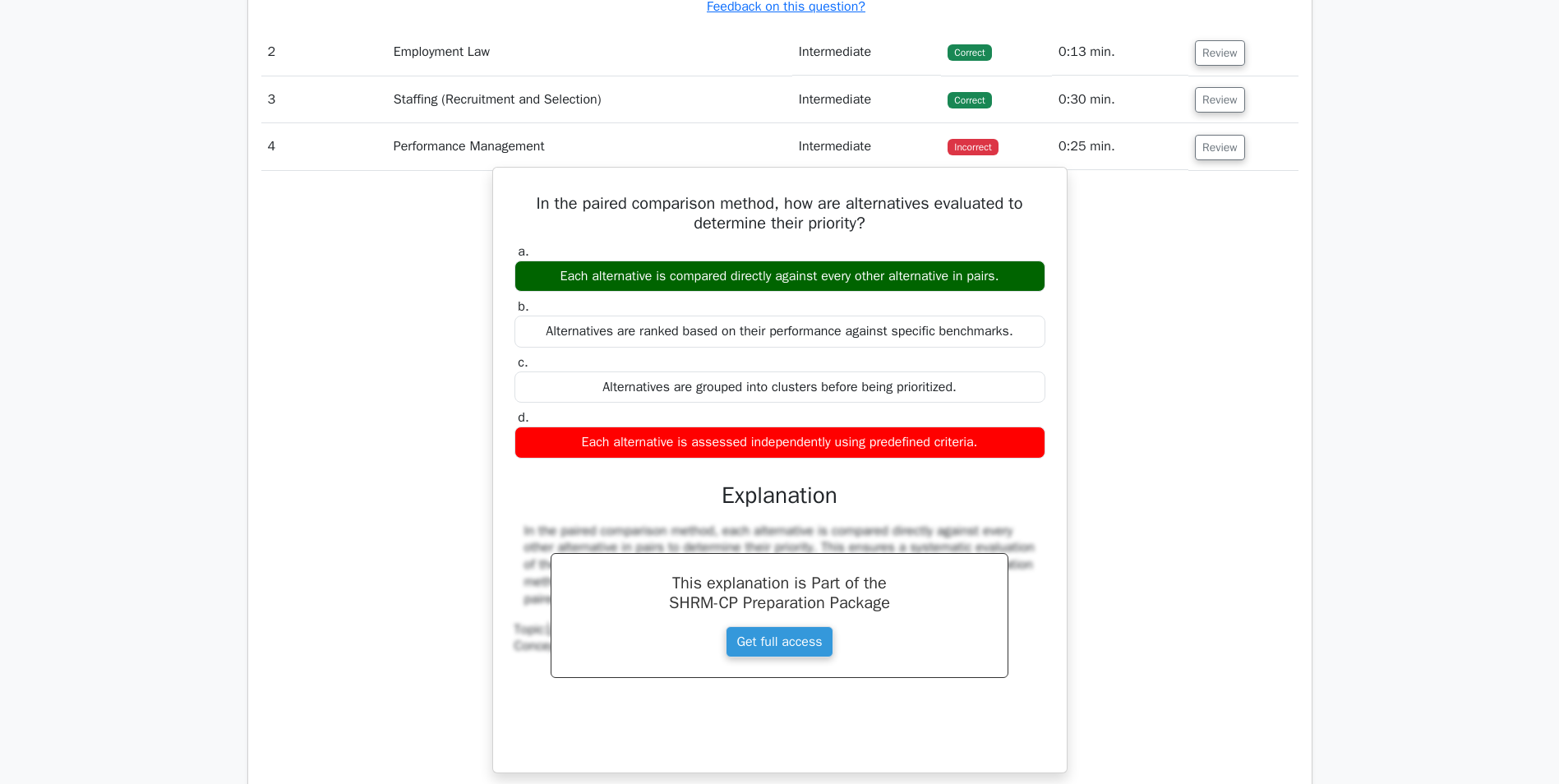 scroll, scrollTop: 1972, scrollLeft: 0, axis: vertical 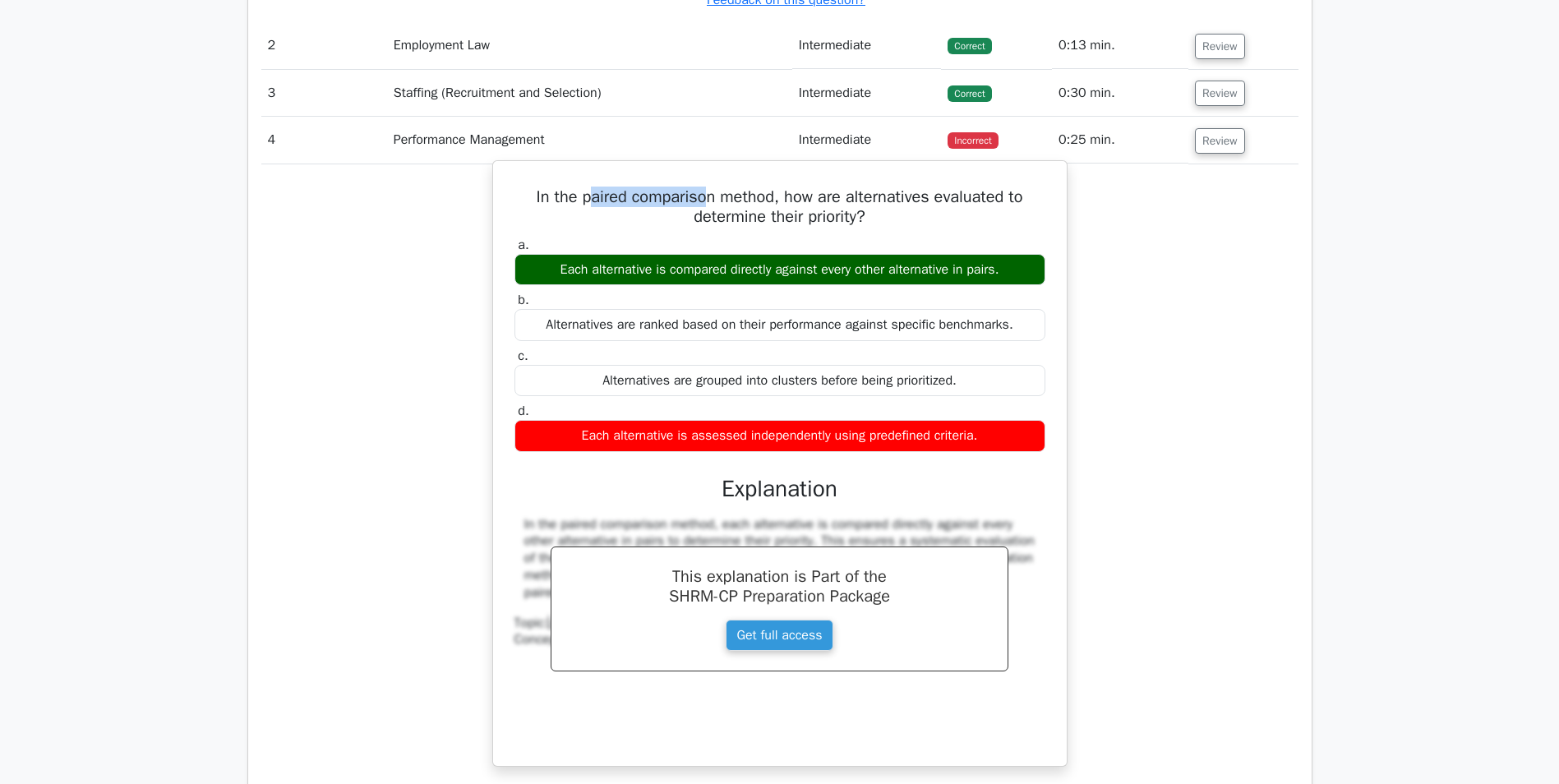 drag, startPoint x: 585, startPoint y: 210, endPoint x: 708, endPoint y: 205, distance: 123.10158 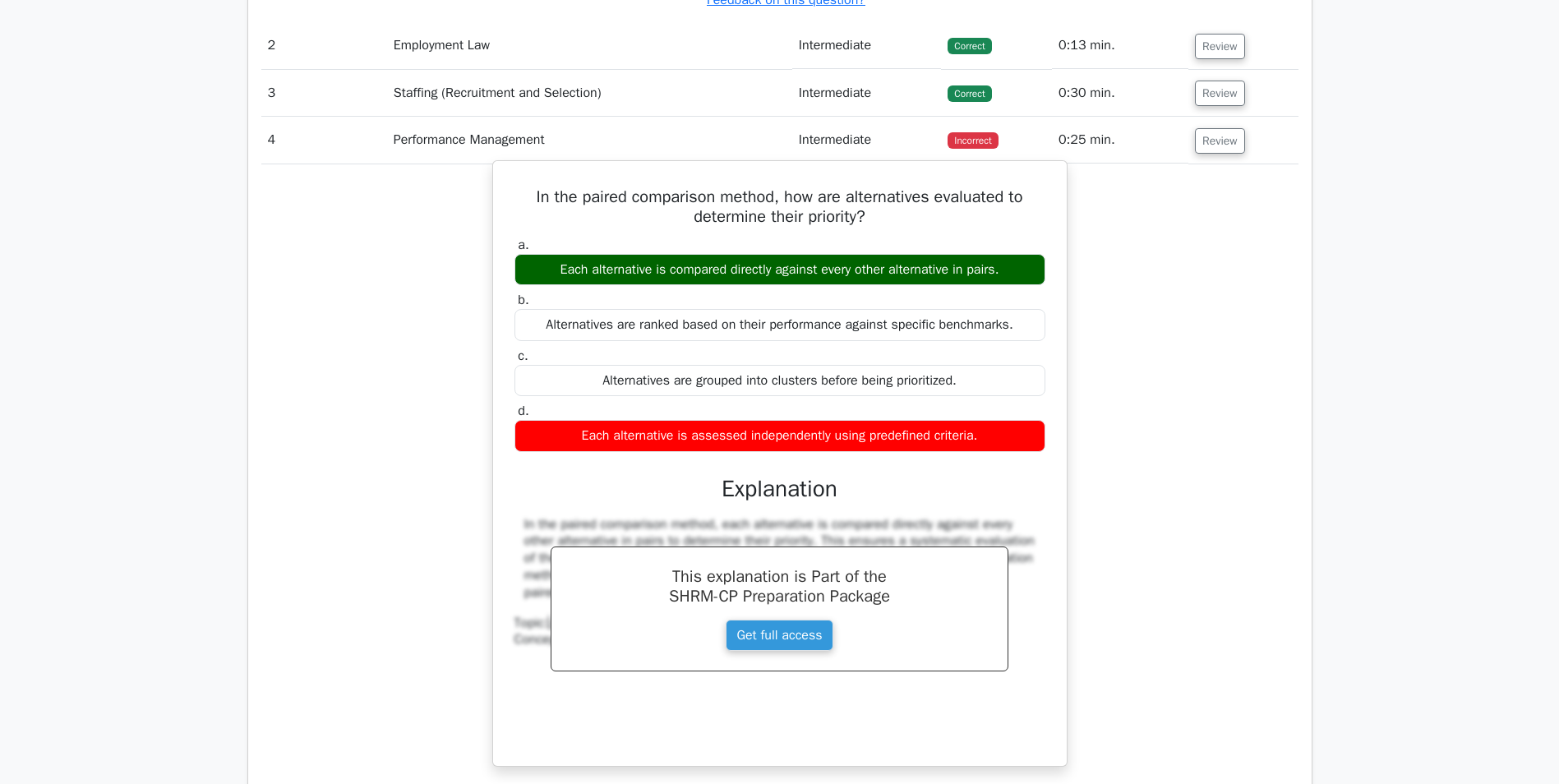 click on "In the paired comparison method, how are alternatives evaluated to determine their priority?" at bounding box center (780, 207) 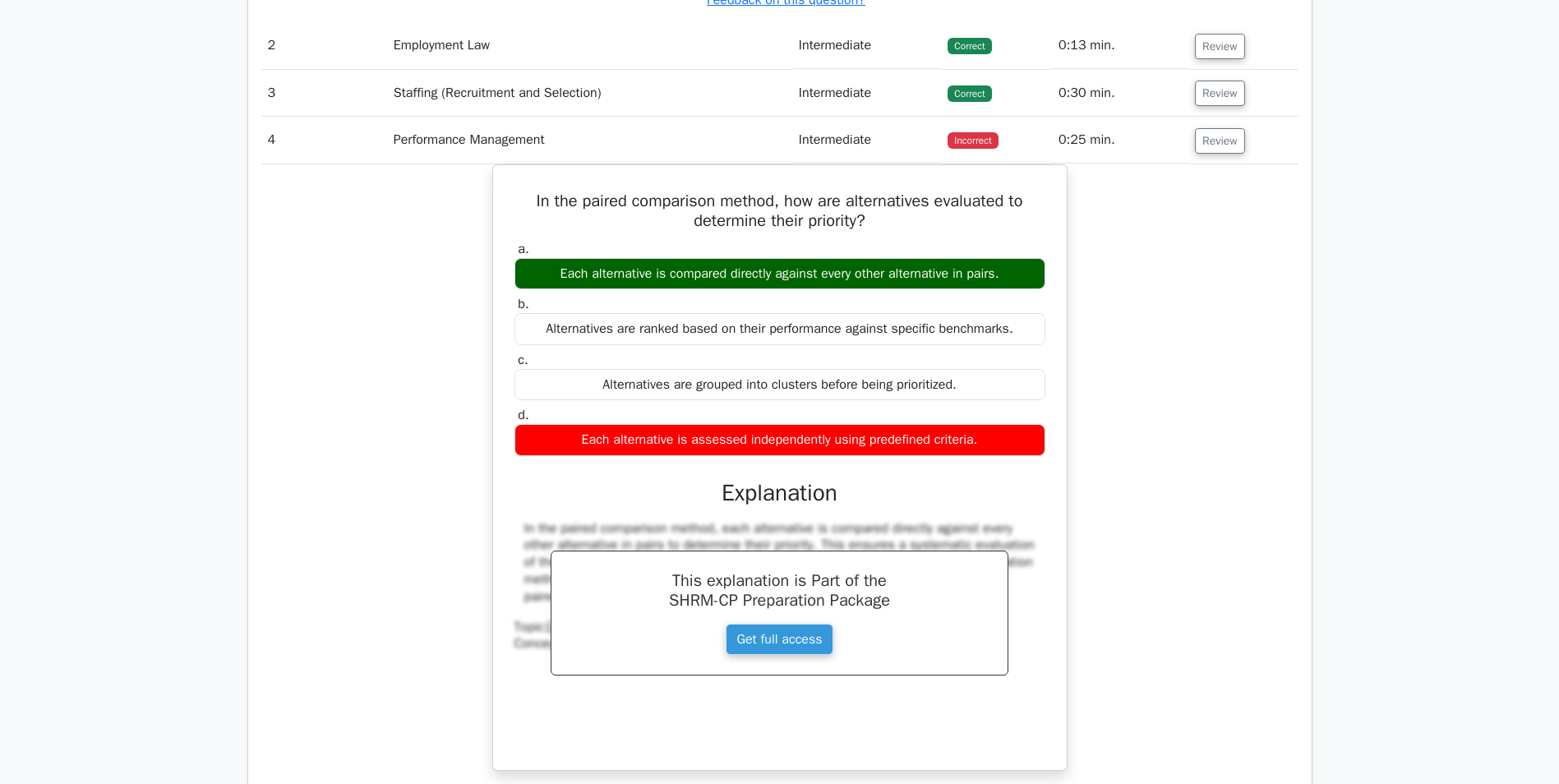 click on "Review" at bounding box center (1243, 140) 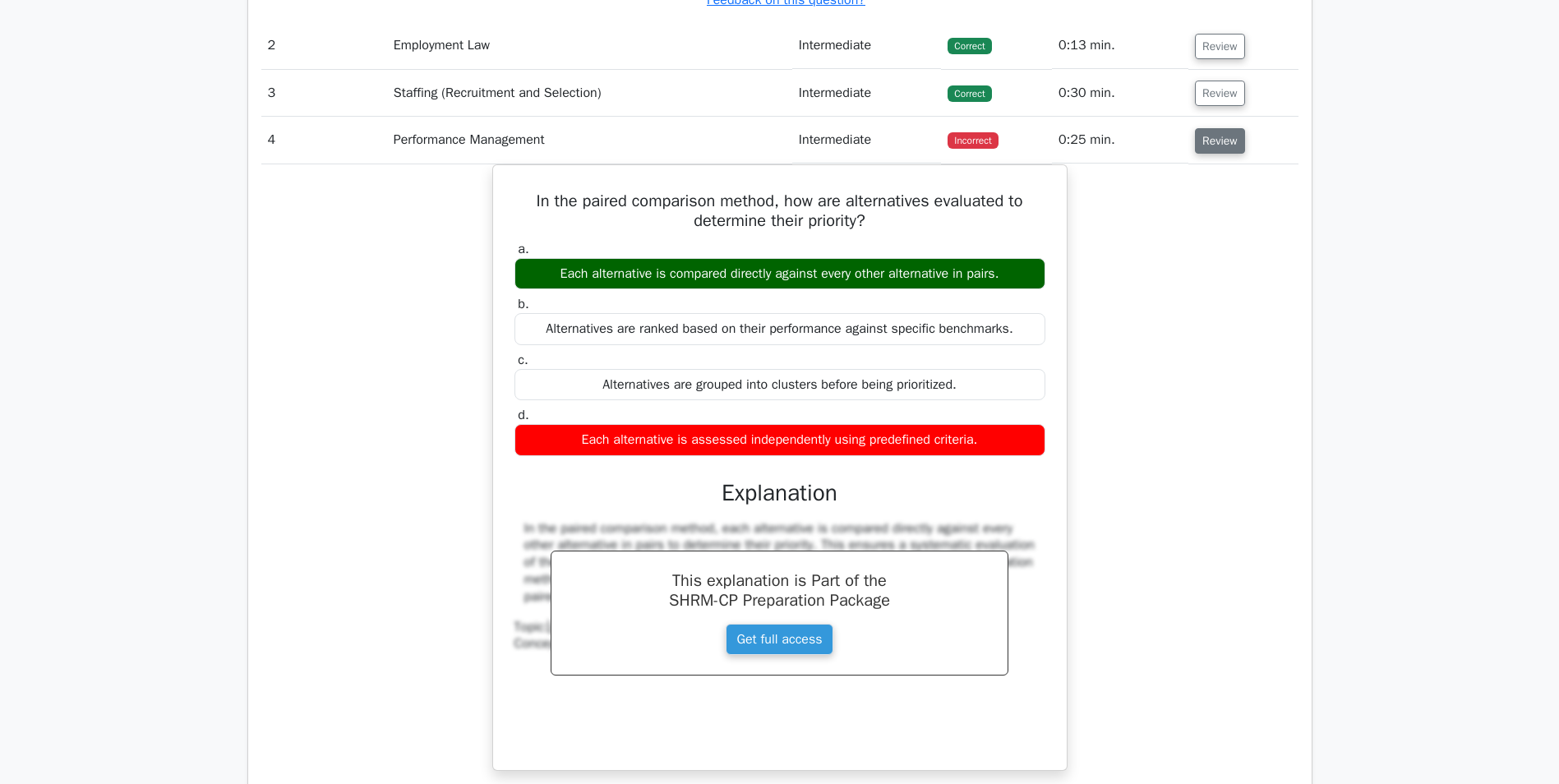 click on "Review" at bounding box center (1220, 141) 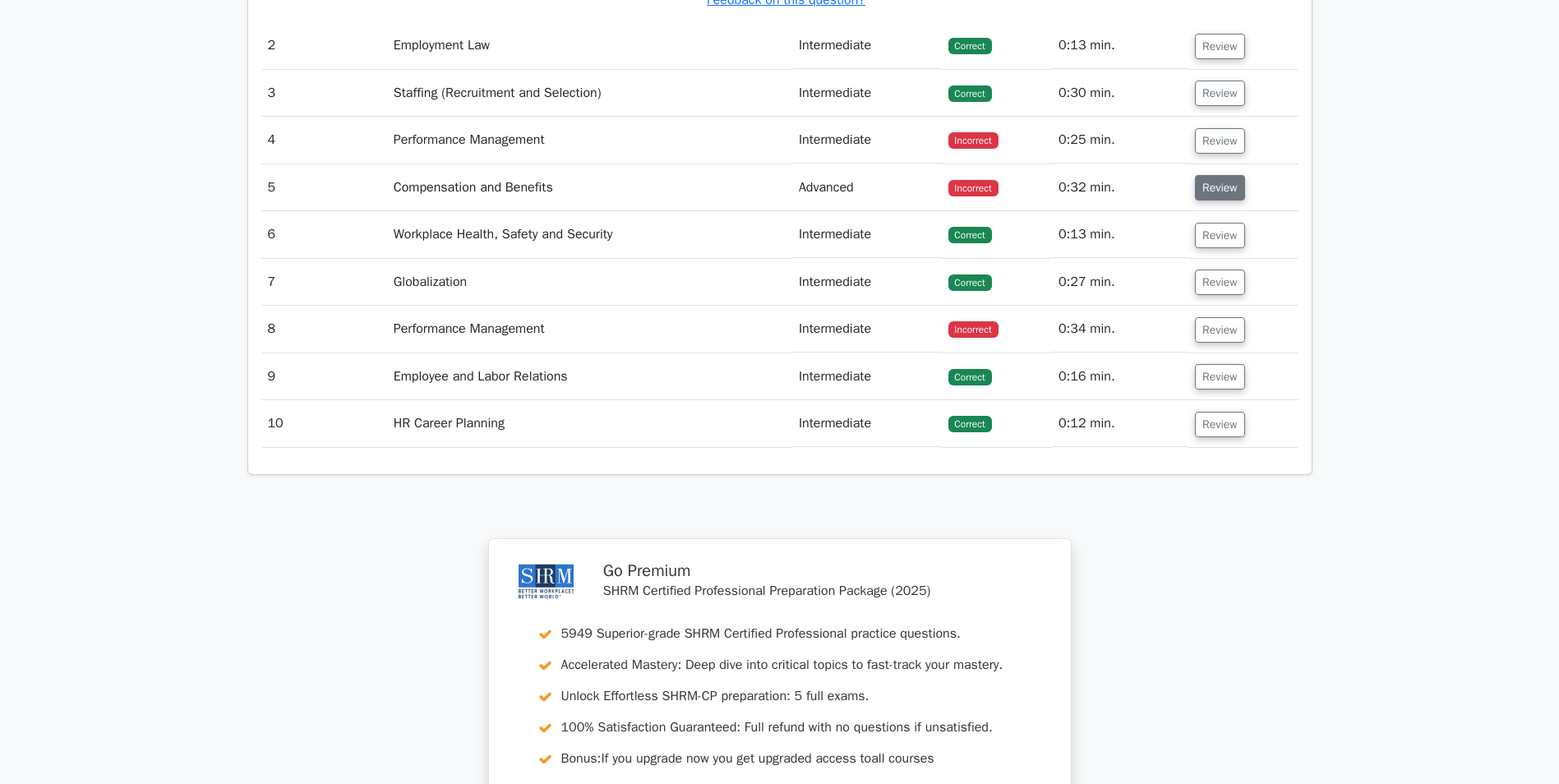 click on "Review" at bounding box center (1220, 187) 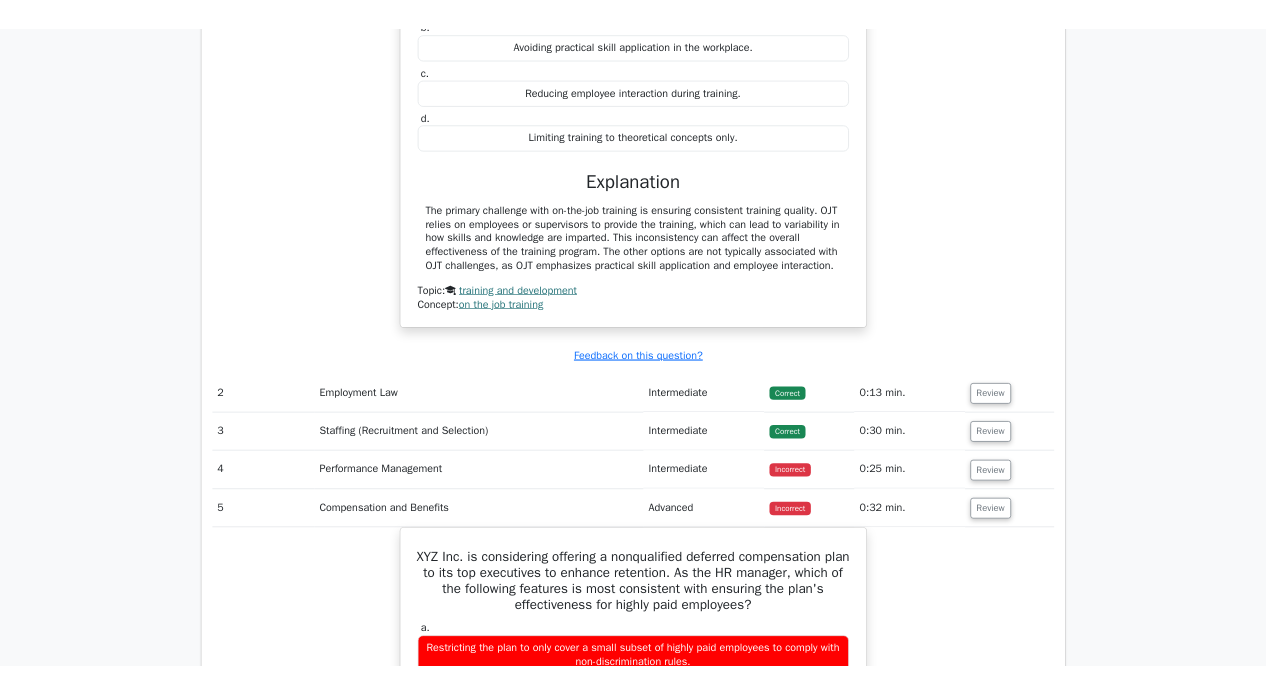 scroll, scrollTop: 1700, scrollLeft: 0, axis: vertical 